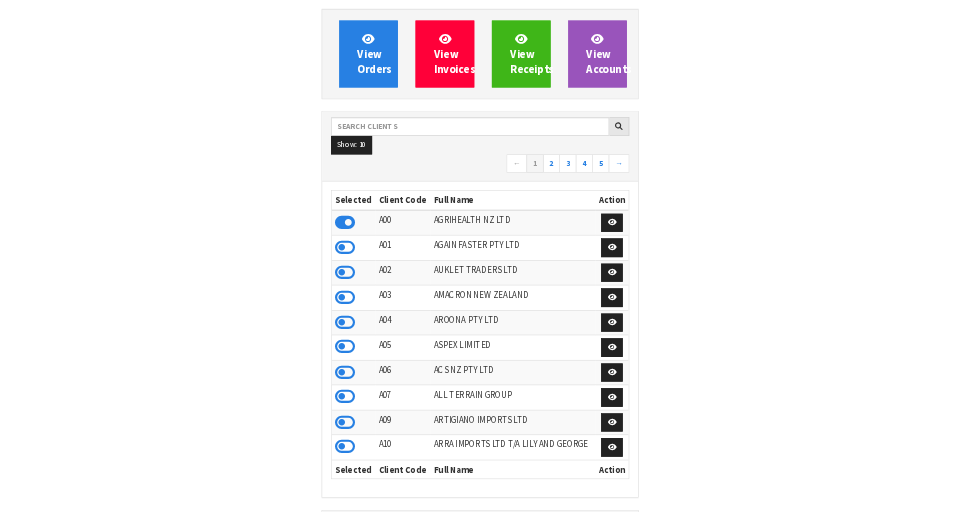 scroll, scrollTop: 0, scrollLeft: 0, axis: both 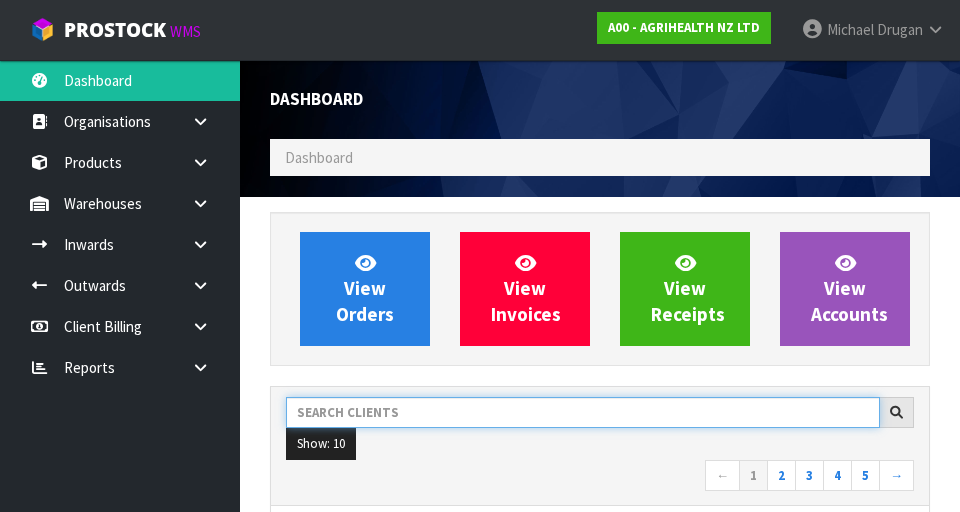 click at bounding box center (583, 412) 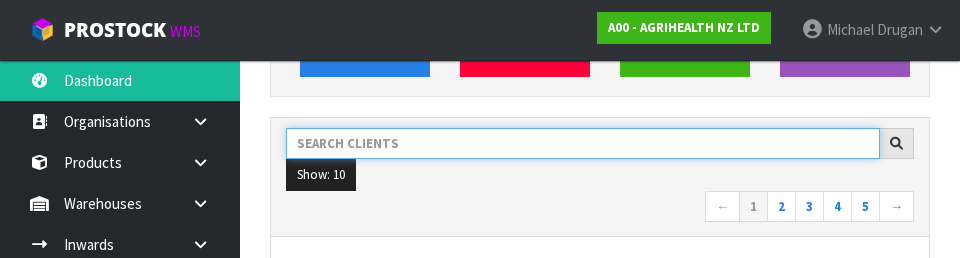 scroll, scrollTop: 274, scrollLeft: 0, axis: vertical 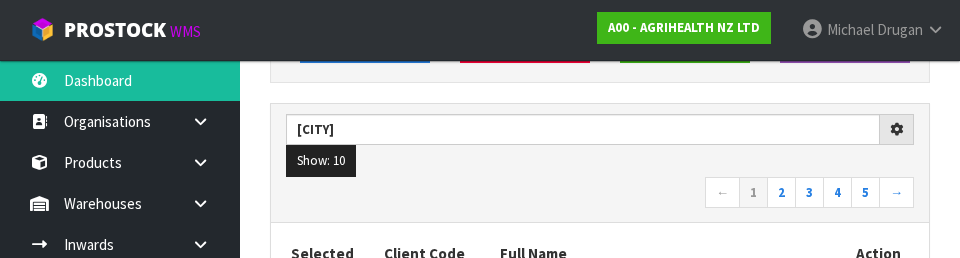 click on "←
1 2 3 4 5
→" at bounding box center [600, 194] 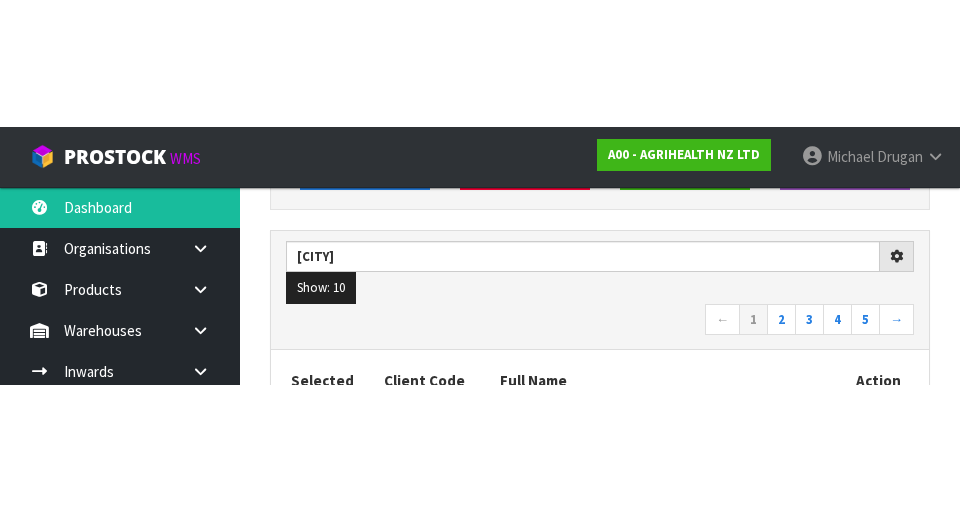 scroll, scrollTop: 283, scrollLeft: 0, axis: vertical 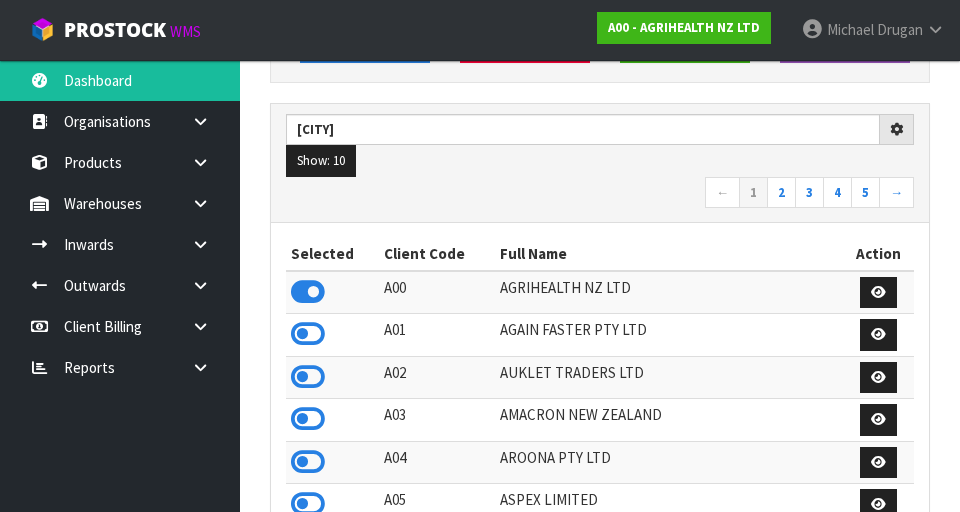 type on "VIENNA" 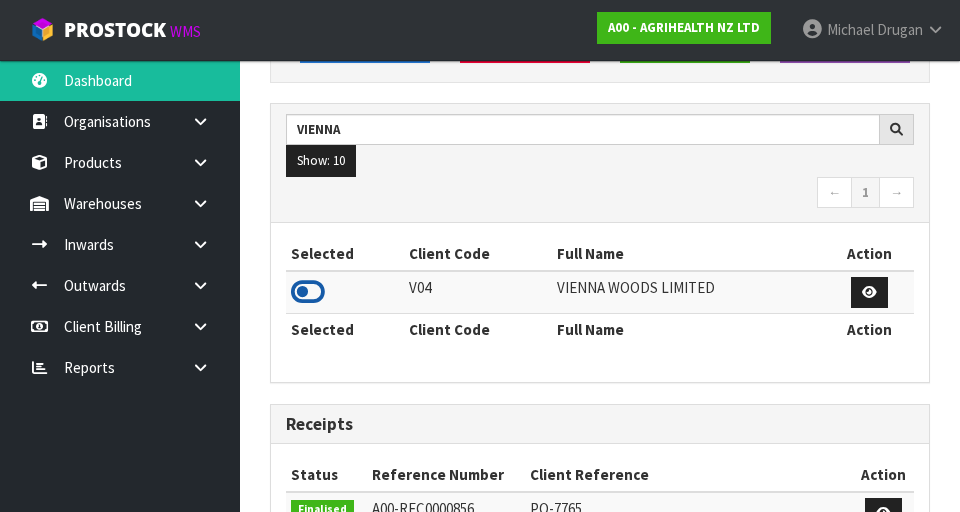 click at bounding box center [308, 292] 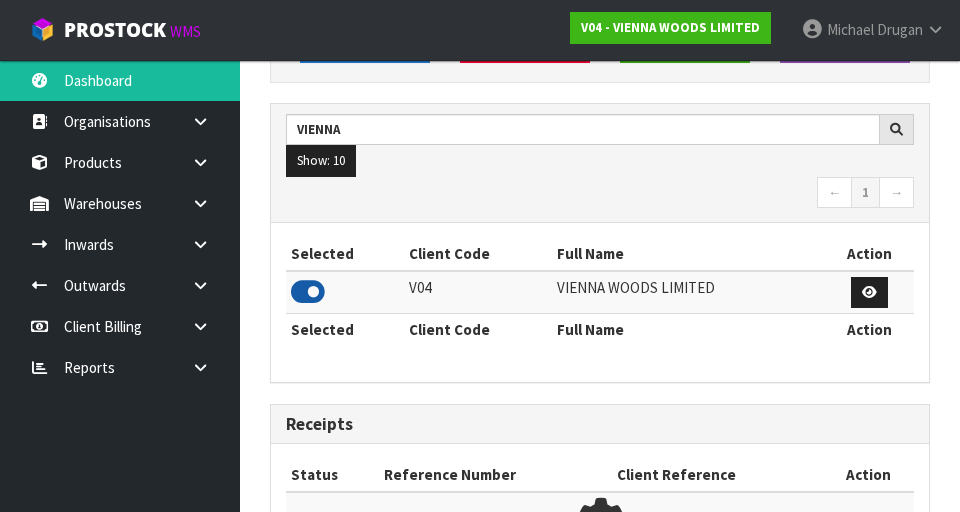 scroll, scrollTop: 1318, scrollLeft: 690, axis: both 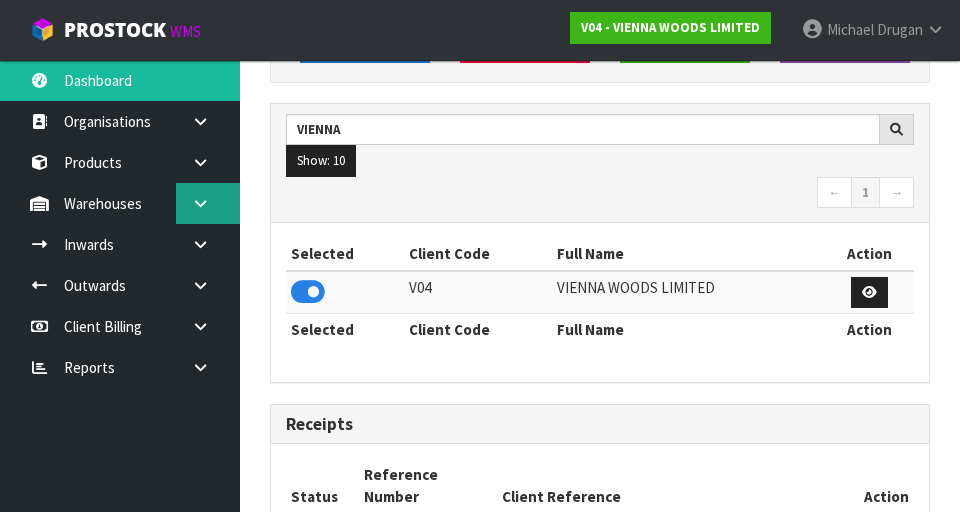 click at bounding box center [208, 203] 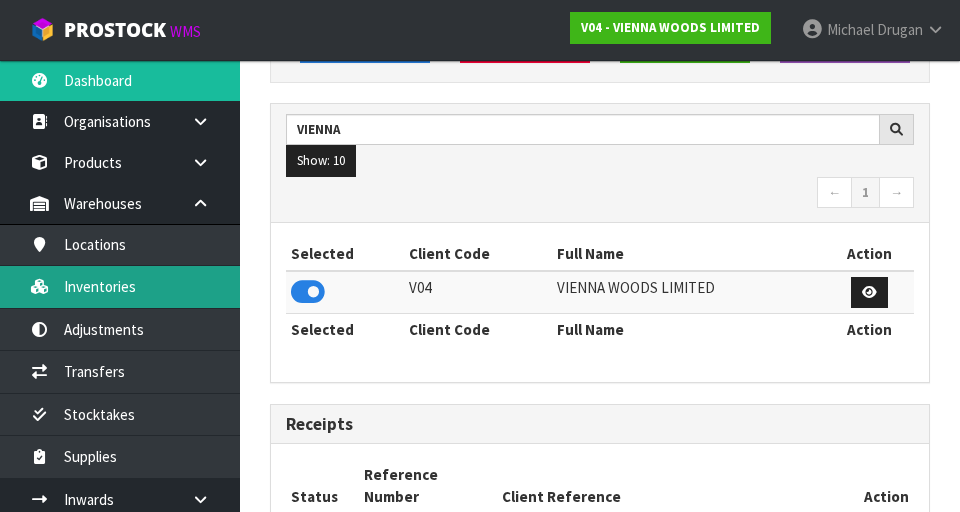 click on "Inventories" at bounding box center [120, 286] 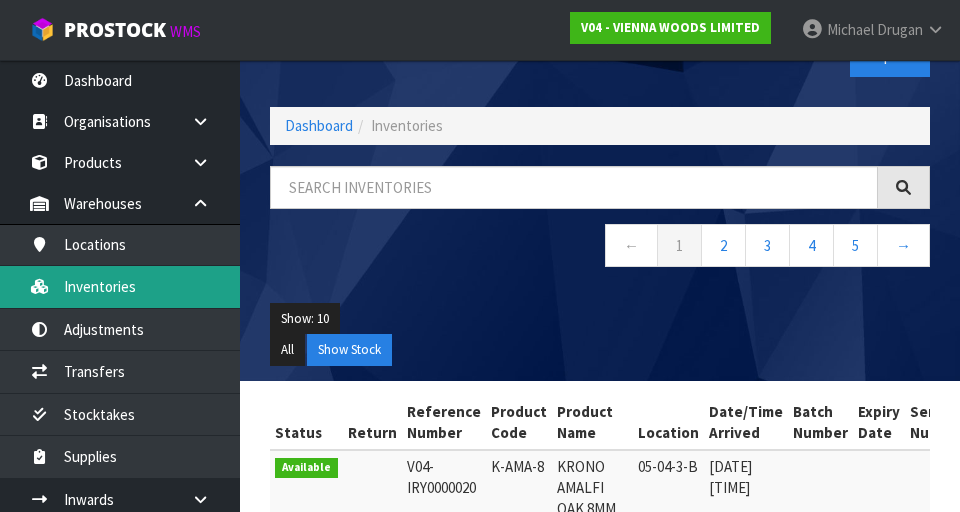 scroll, scrollTop: 0, scrollLeft: 0, axis: both 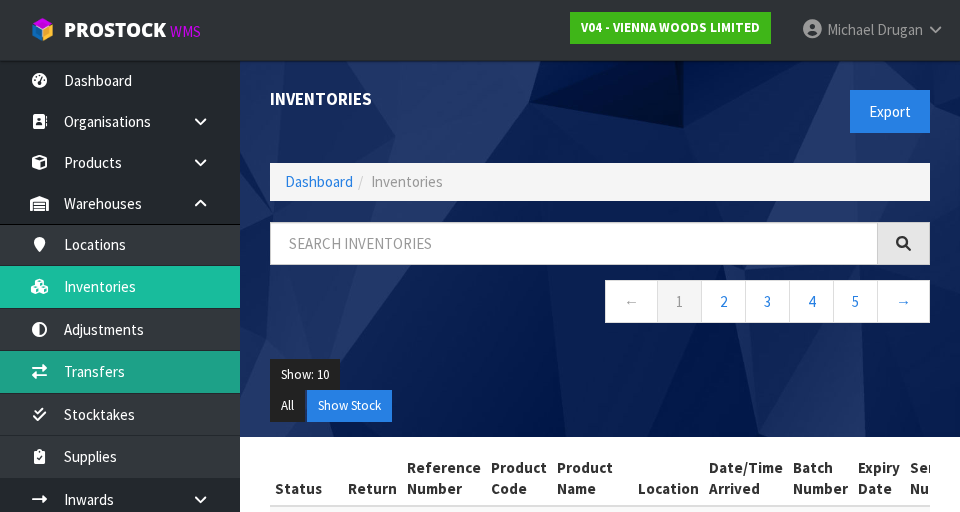 click on "Transfers" at bounding box center (120, 371) 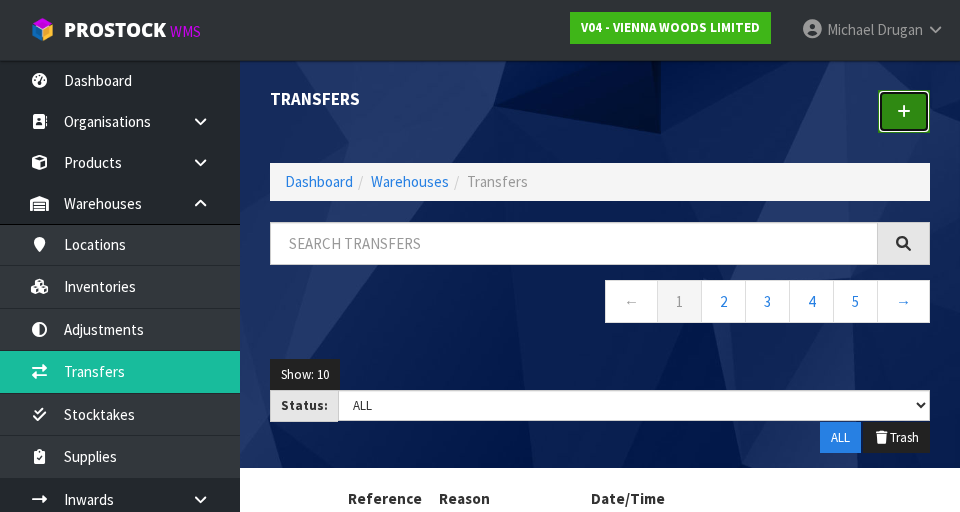 click at bounding box center [904, 111] 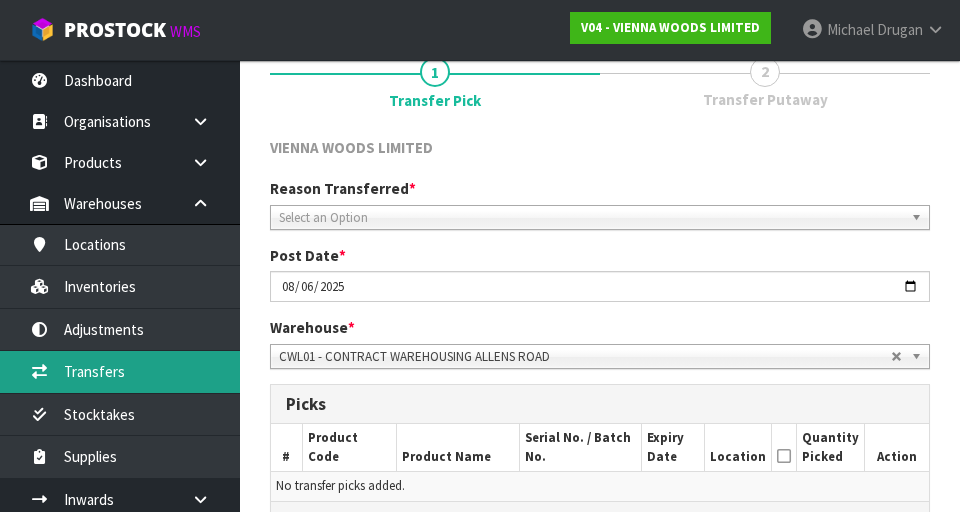 click on "Transfers" at bounding box center (120, 371) 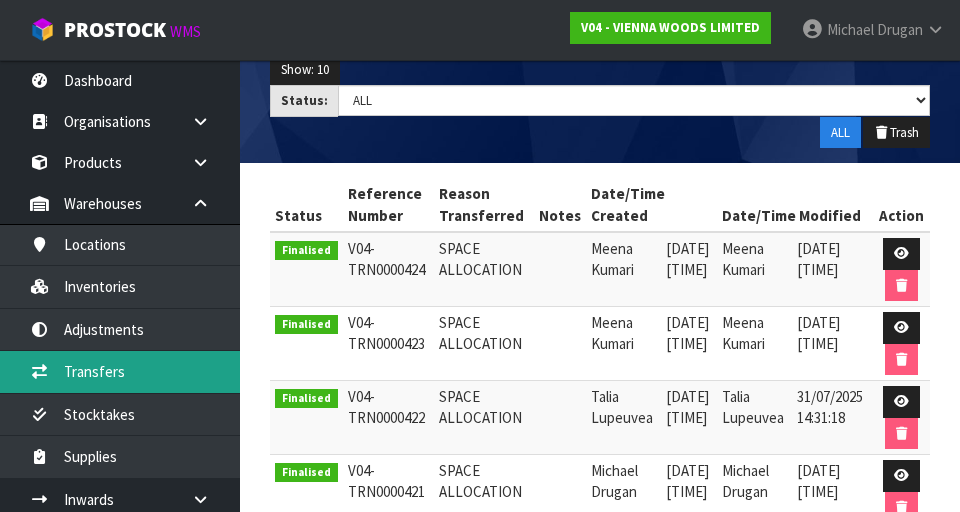 scroll, scrollTop: 0, scrollLeft: 0, axis: both 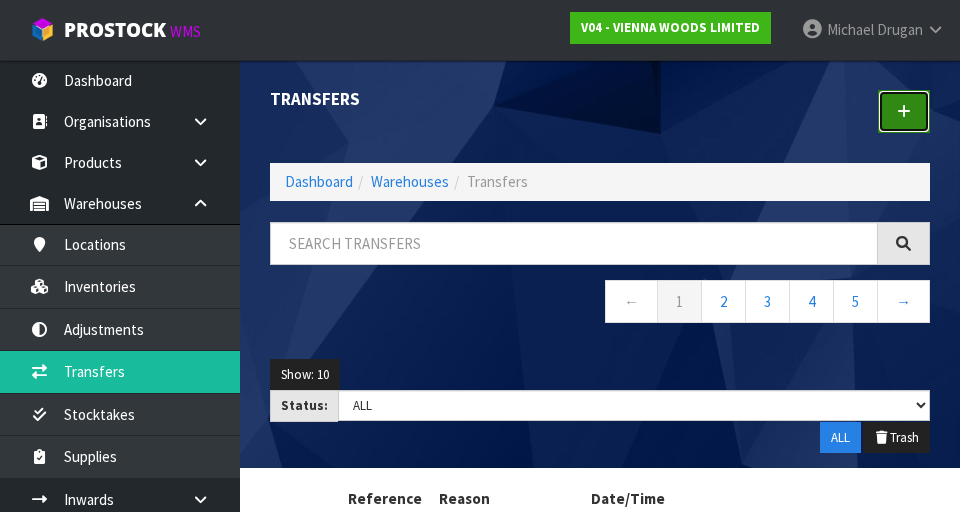 click at bounding box center [904, 111] 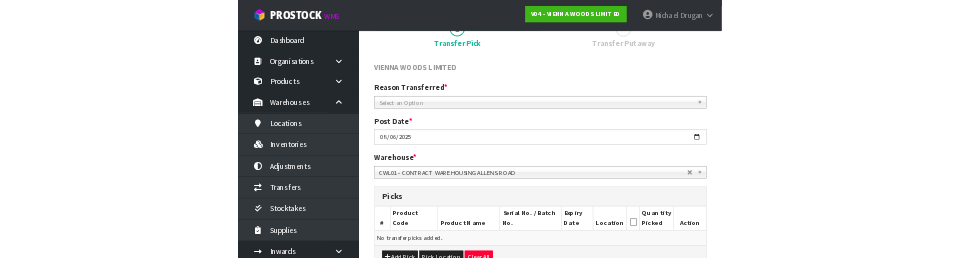 scroll, scrollTop: 188, scrollLeft: 0, axis: vertical 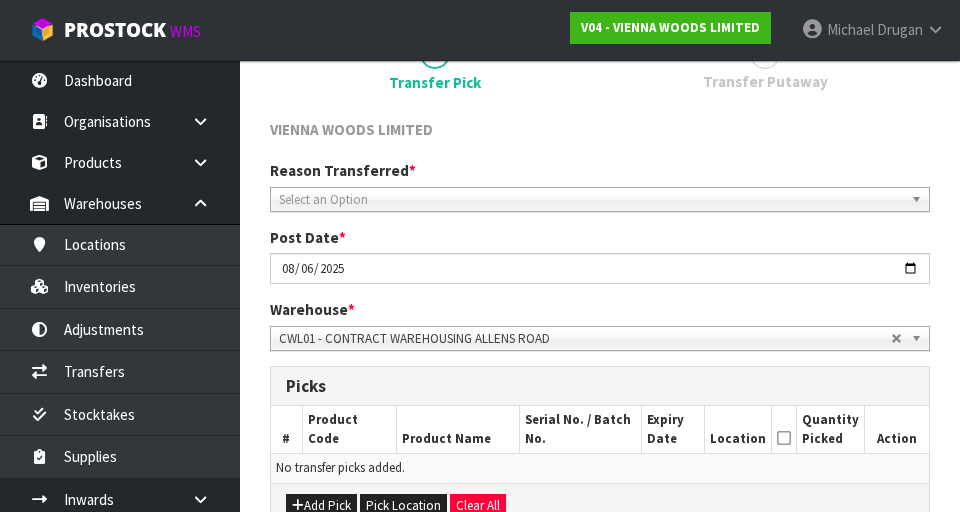 click on "Select an Option" at bounding box center [591, 200] 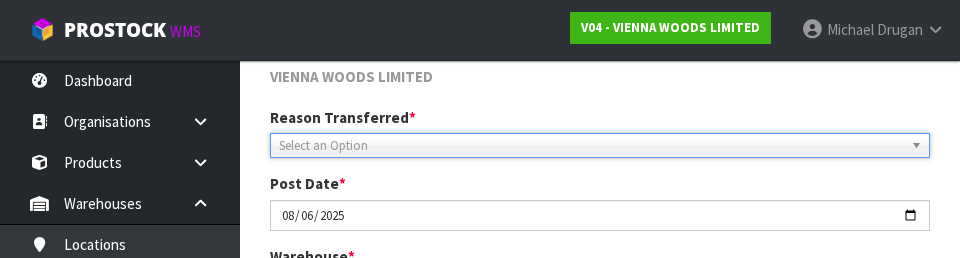 scroll, scrollTop: 242, scrollLeft: 0, axis: vertical 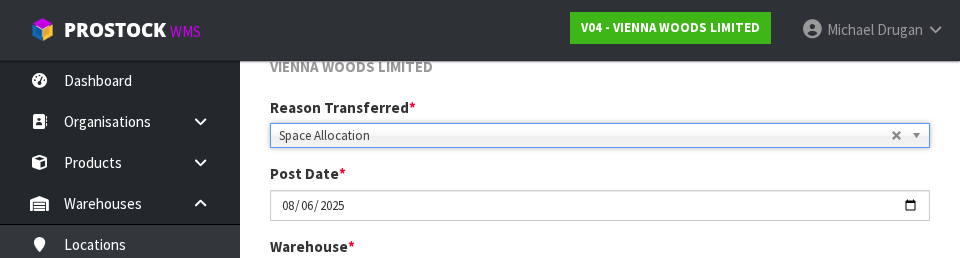 click on "VIENNA WOODS LIMITED" at bounding box center (600, 76) 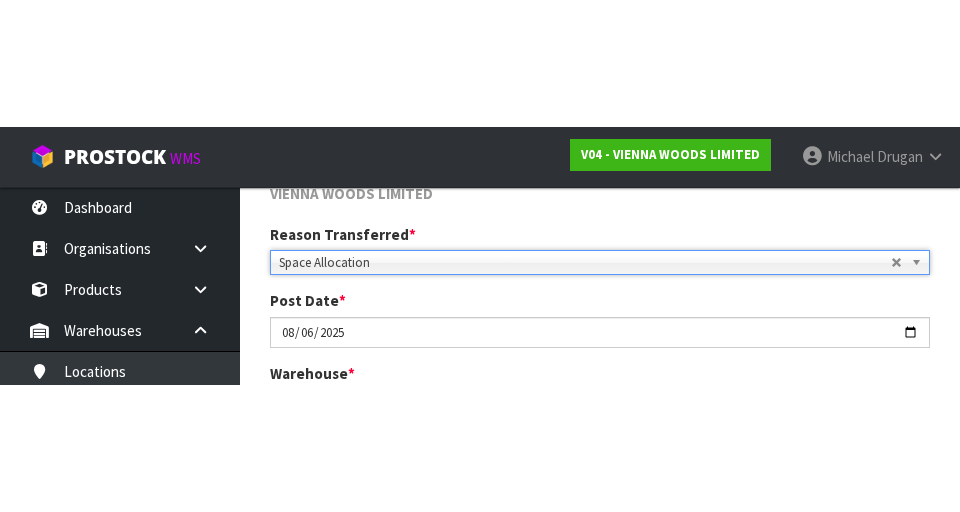 scroll, scrollTop: 251, scrollLeft: 0, axis: vertical 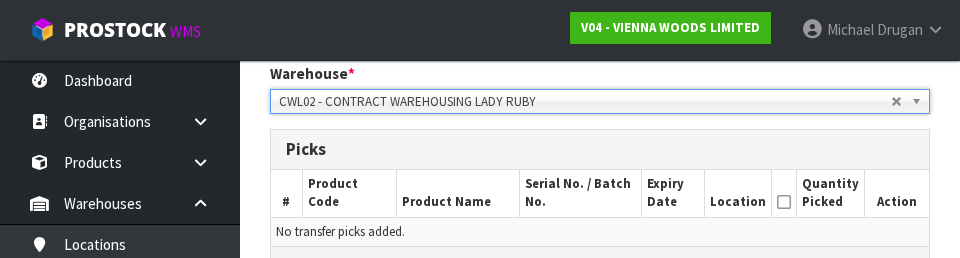 click on "No transfer picks added." at bounding box center [600, 231] 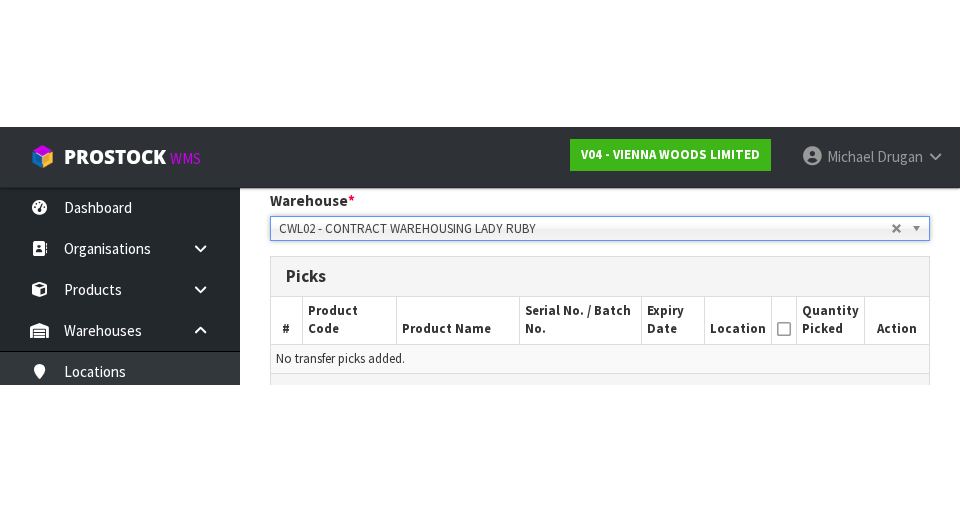 scroll, scrollTop: 424, scrollLeft: 0, axis: vertical 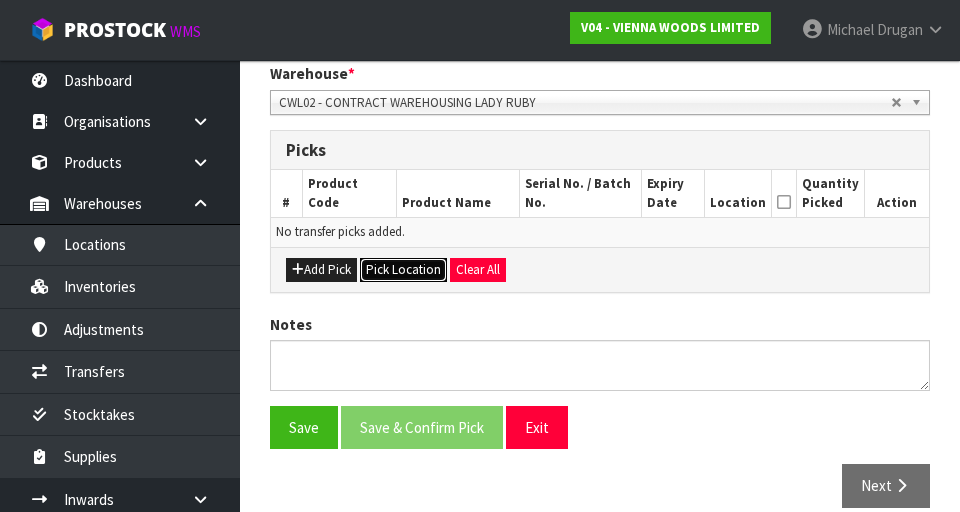 click on "Pick Location" at bounding box center [403, 270] 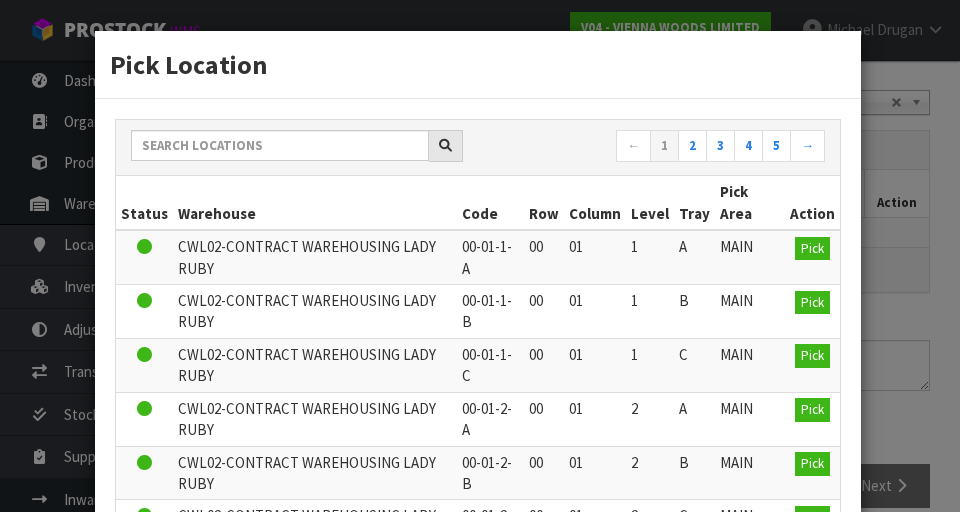 scroll, scrollTop: 142, scrollLeft: 0, axis: vertical 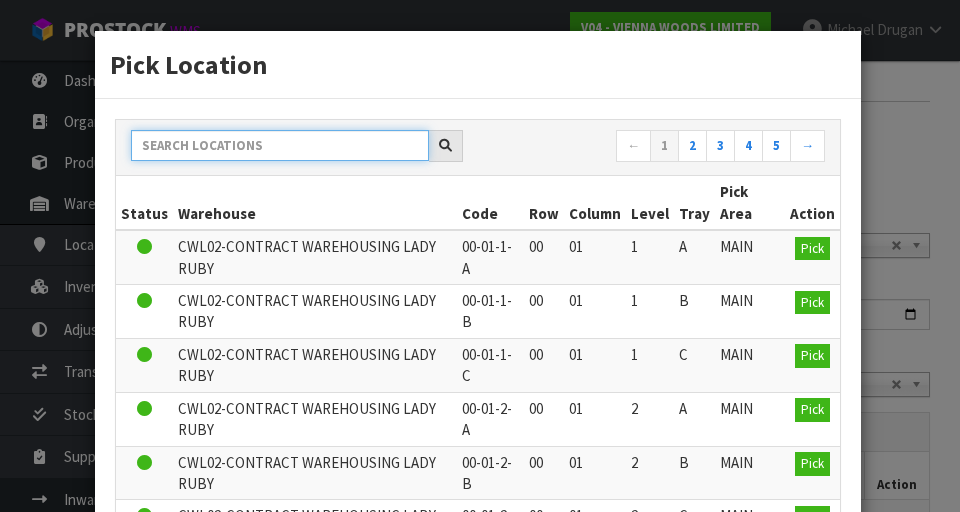 click at bounding box center [280, 145] 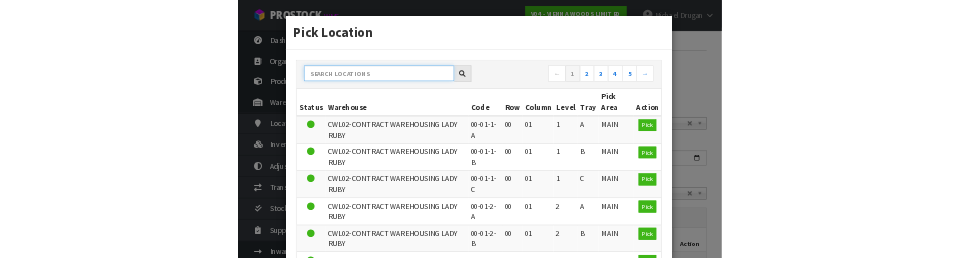 scroll, scrollTop: 133, scrollLeft: 0, axis: vertical 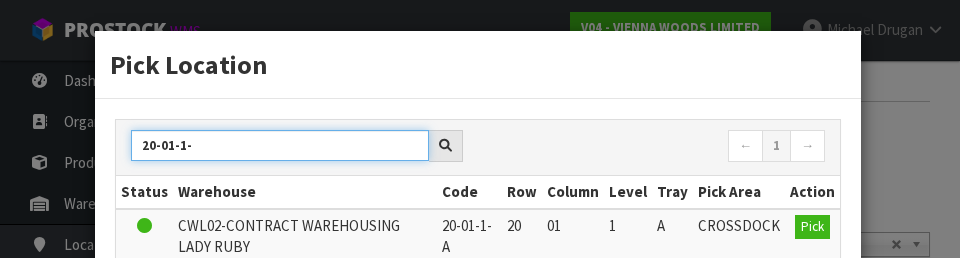 type on "20-01-1-" 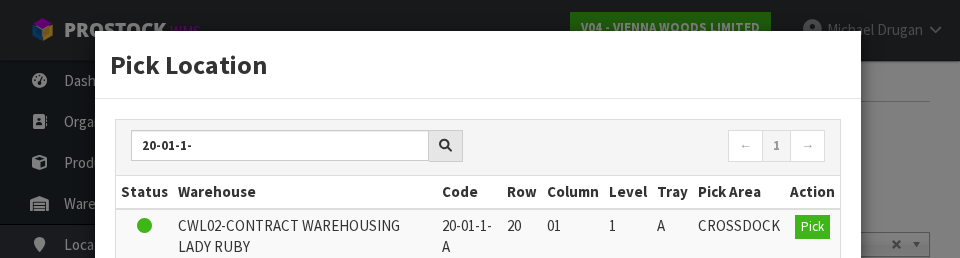 click on "Pick Location" at bounding box center [478, 65] 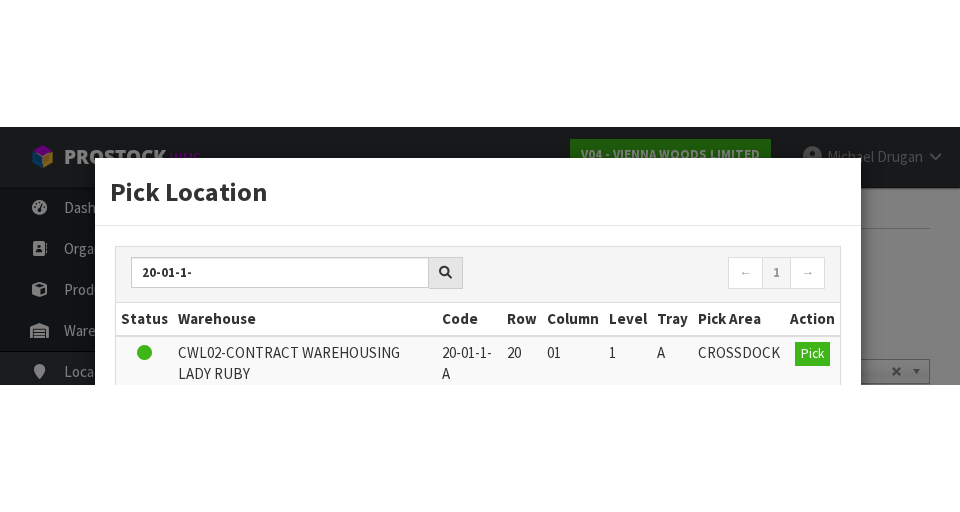 scroll, scrollTop: 142, scrollLeft: 0, axis: vertical 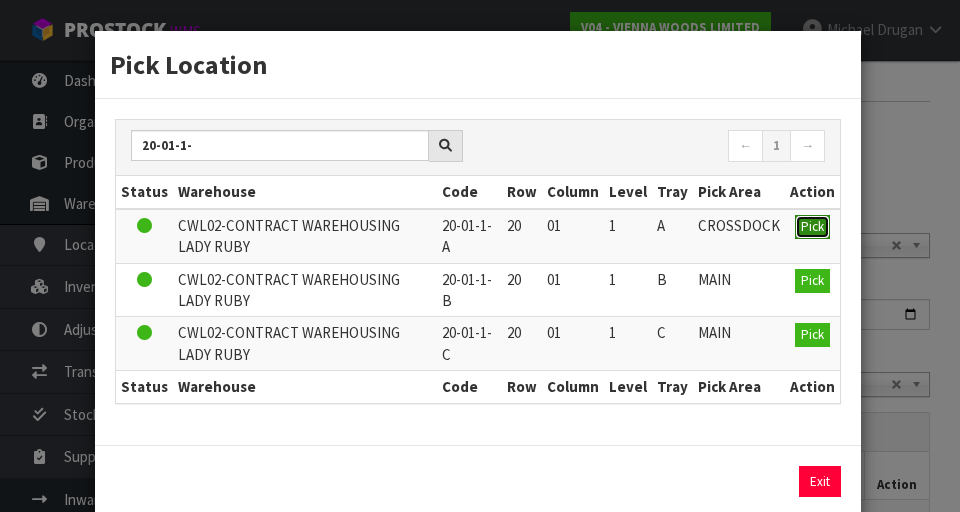 click on "Pick" at bounding box center (812, 227) 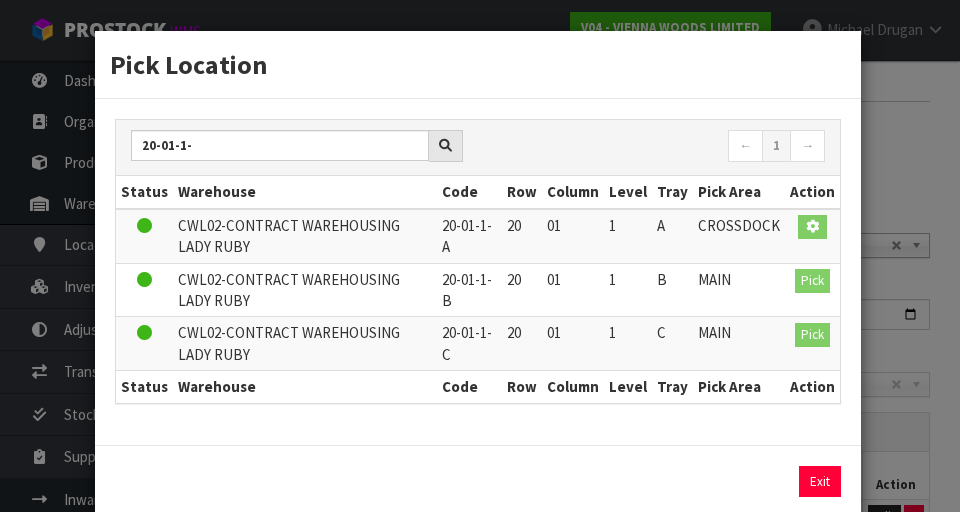 scroll, scrollTop: 0, scrollLeft: 0, axis: both 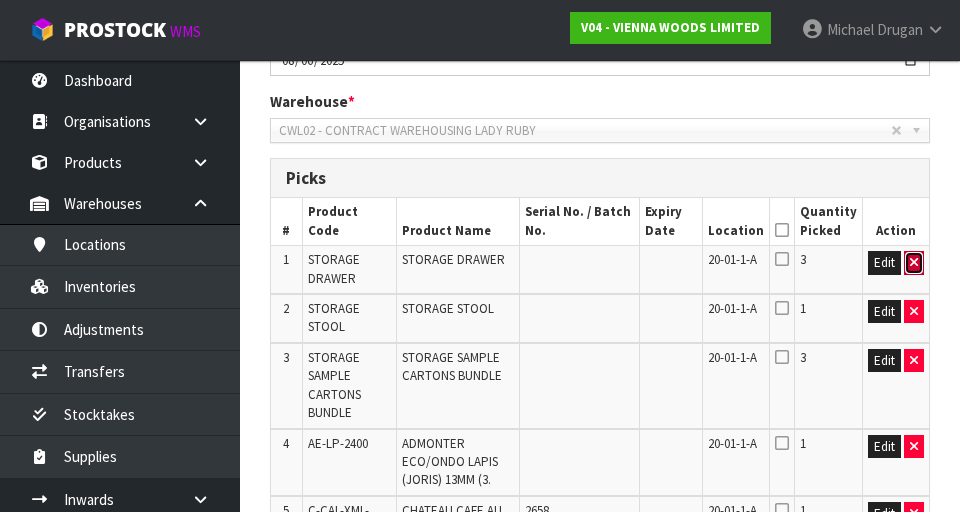click at bounding box center [914, 263] 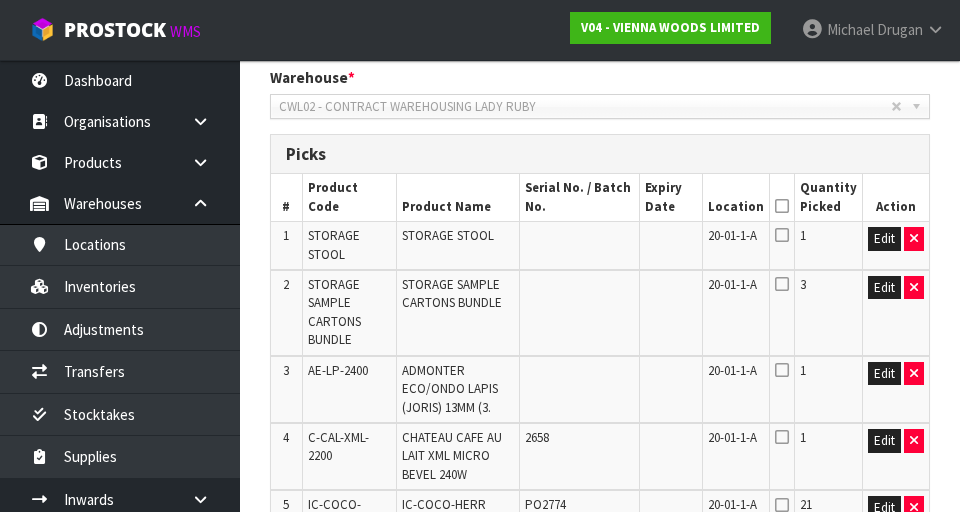 scroll, scrollTop: 427, scrollLeft: 0, axis: vertical 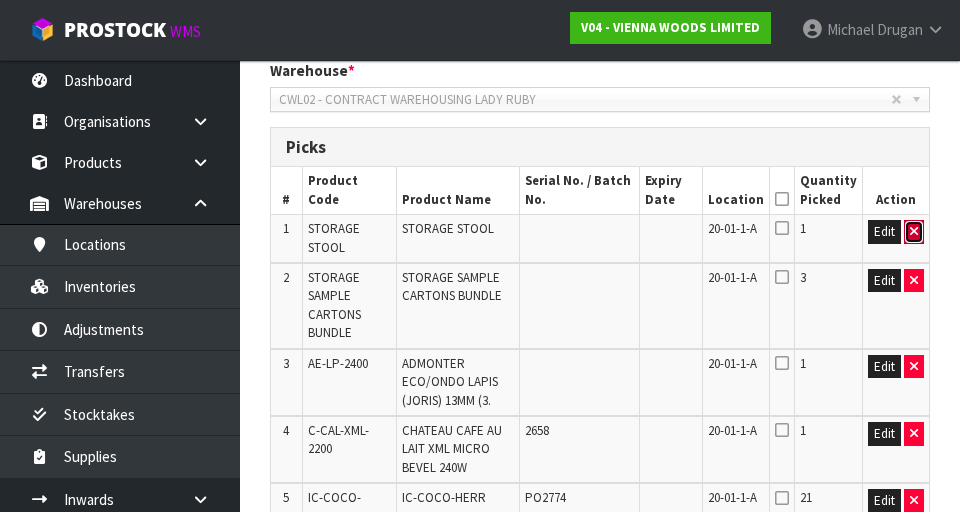click at bounding box center [914, 232] 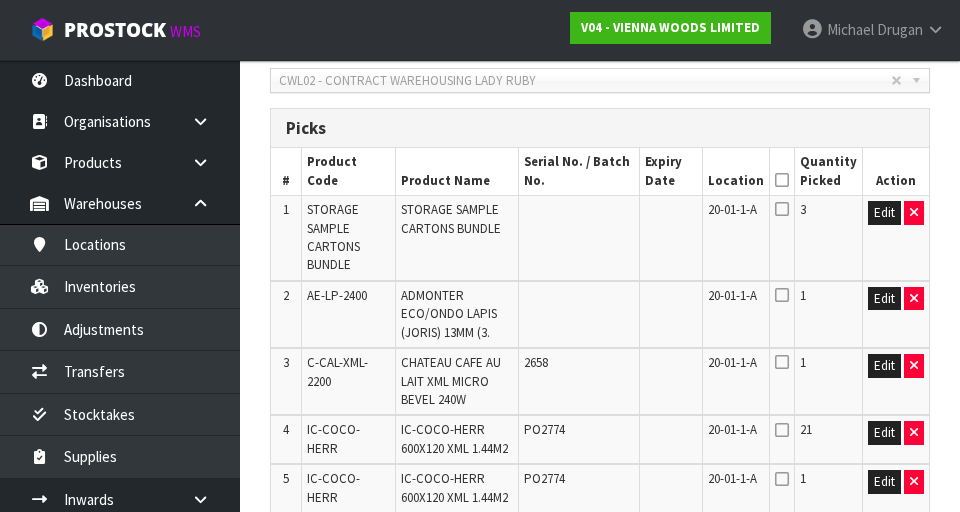 scroll, scrollTop: 453, scrollLeft: 0, axis: vertical 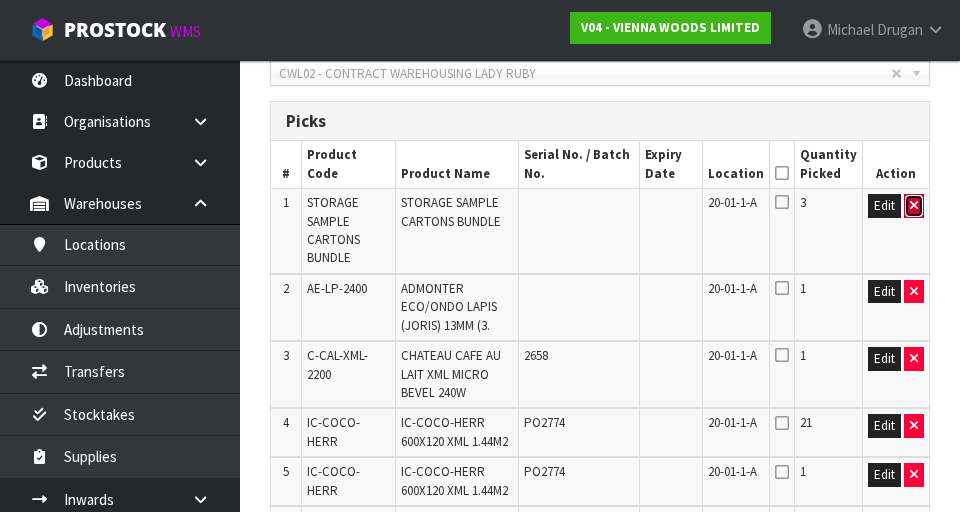 click at bounding box center (914, 205) 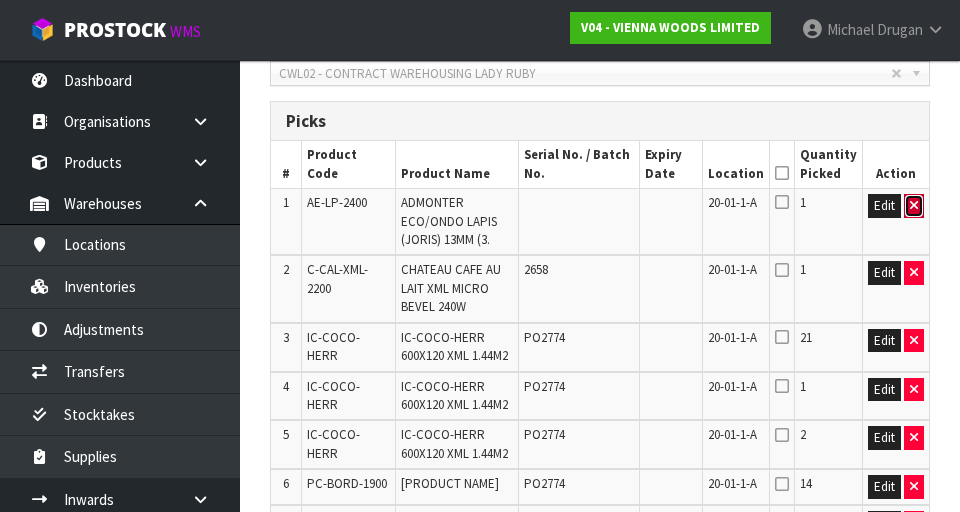 click at bounding box center (914, 205) 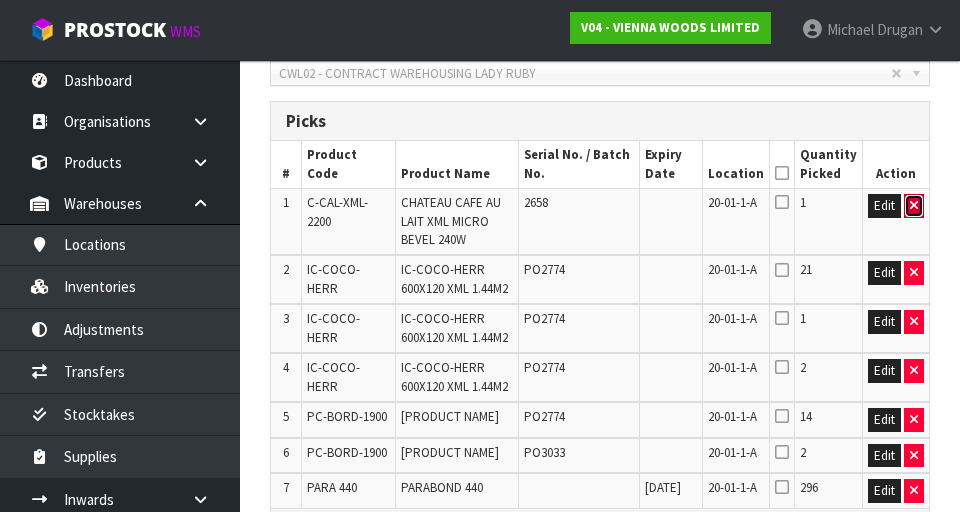 click at bounding box center (914, 205) 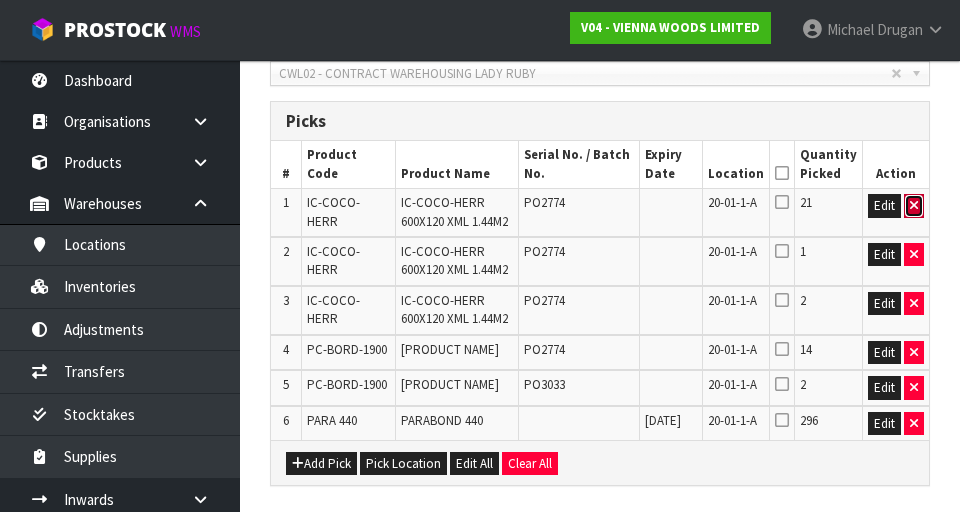 click at bounding box center [914, 205] 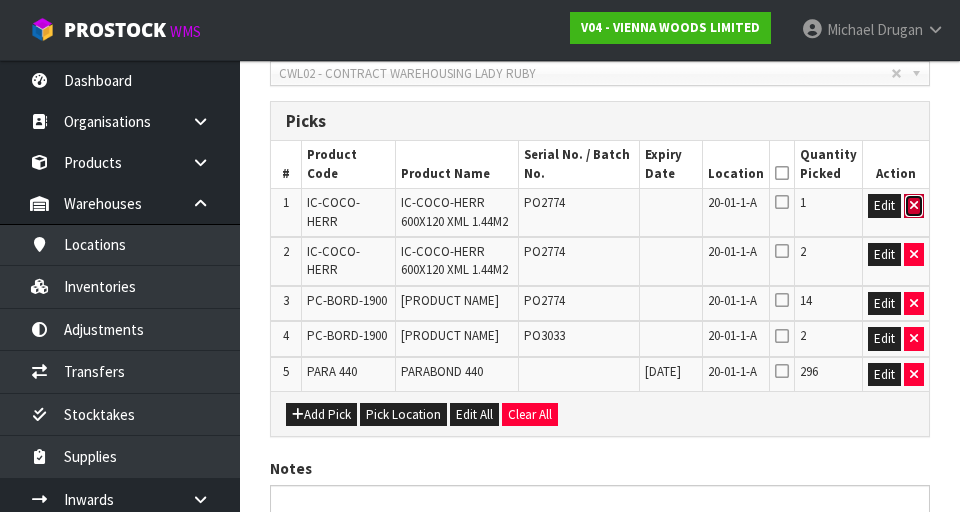 click at bounding box center (914, 205) 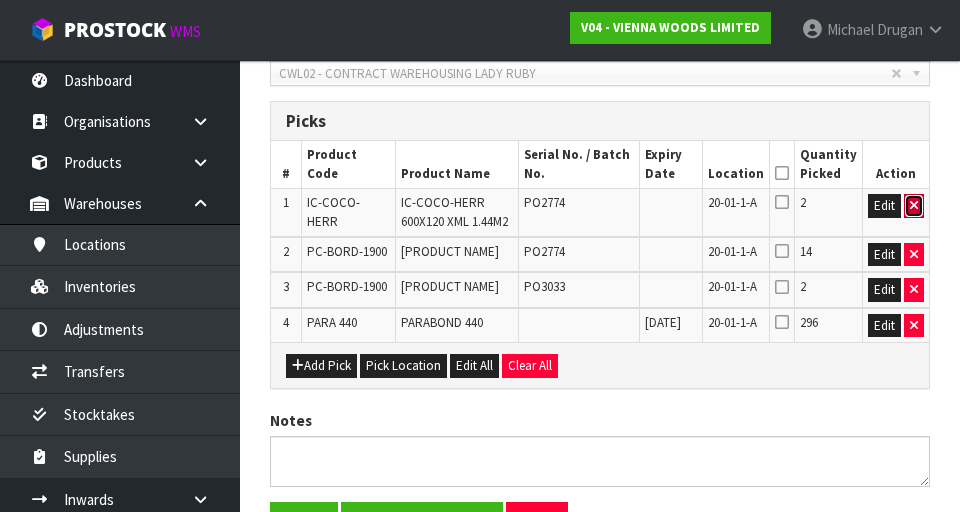 click at bounding box center (914, 205) 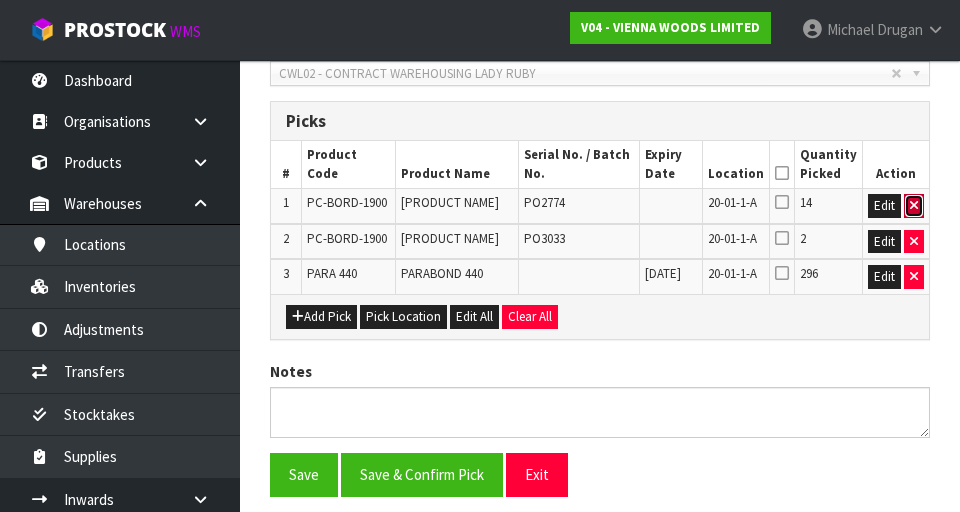 click at bounding box center (914, 205) 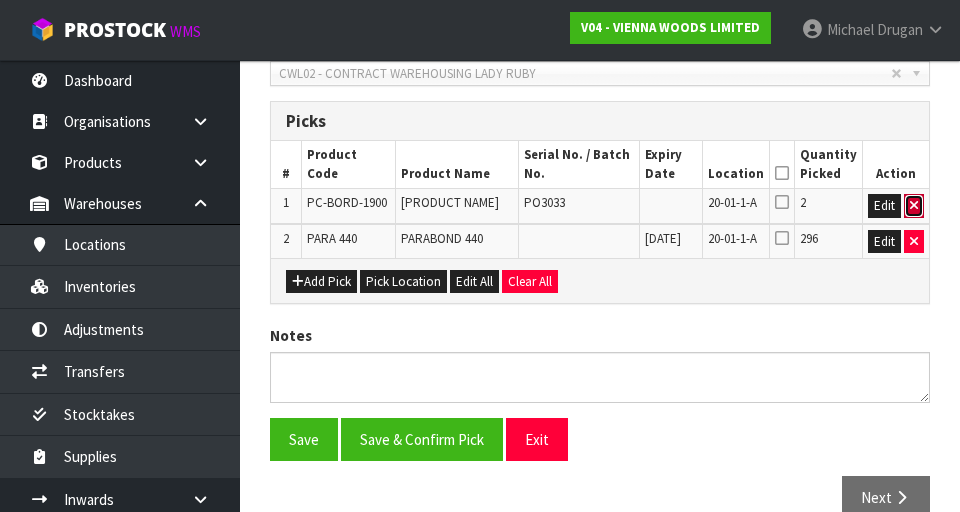 click at bounding box center [914, 205] 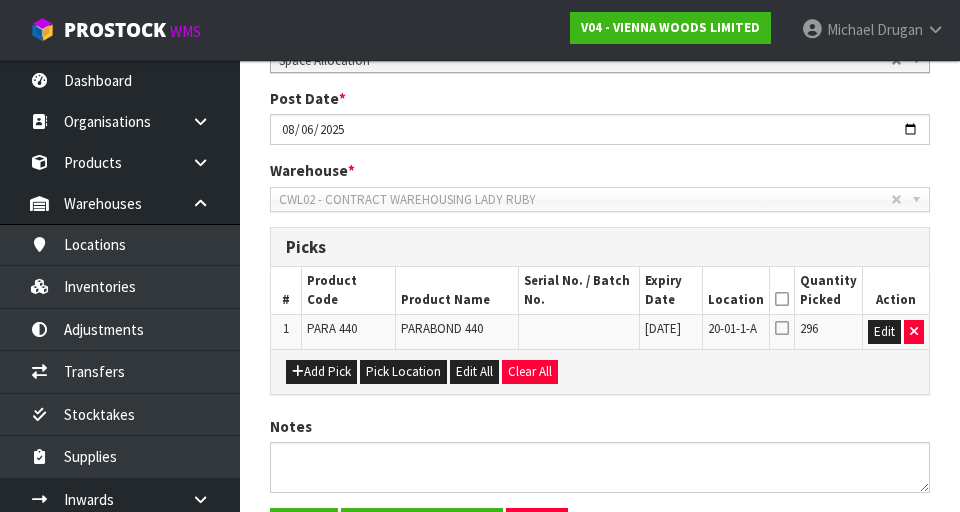 scroll, scrollTop: 332, scrollLeft: 0, axis: vertical 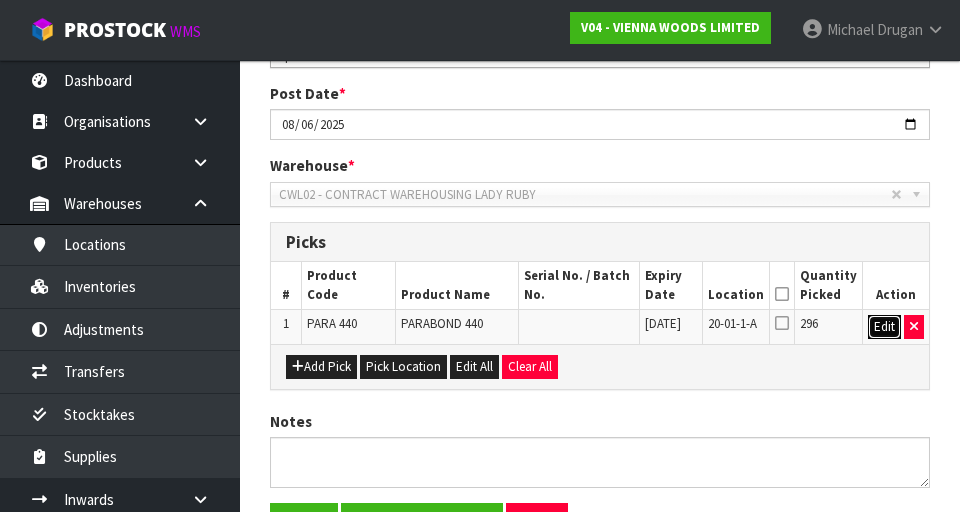 click on "Edit" at bounding box center (884, 327) 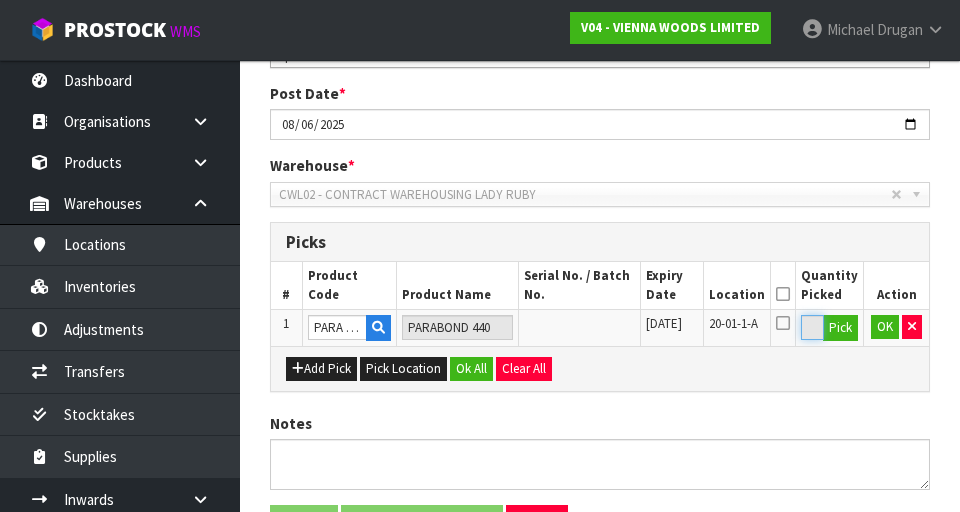 click on "296" at bounding box center [812, 327] 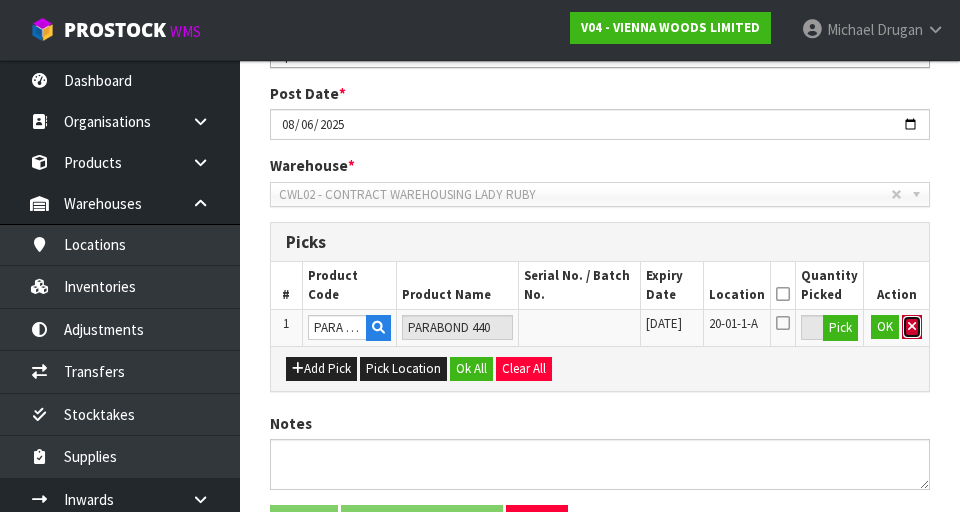 click at bounding box center (912, 326) 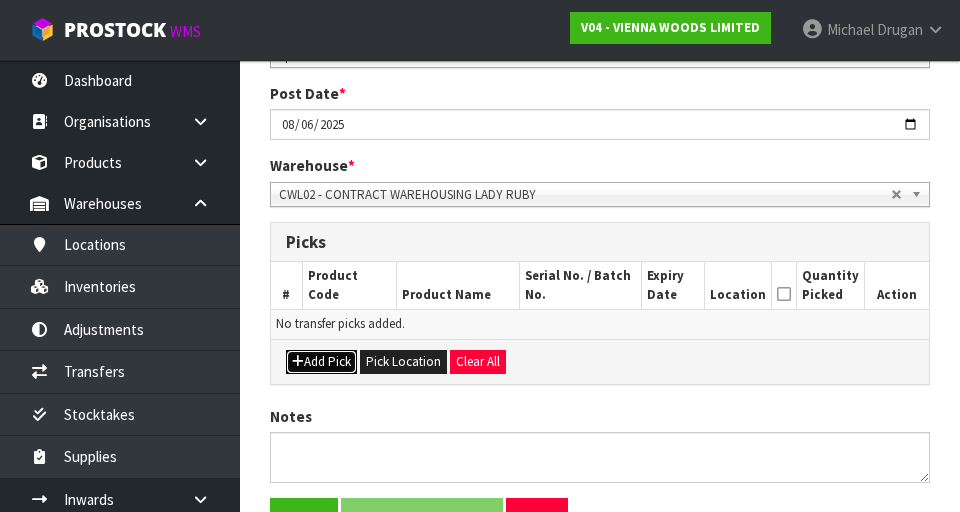 click on "Add Pick" at bounding box center (321, 362) 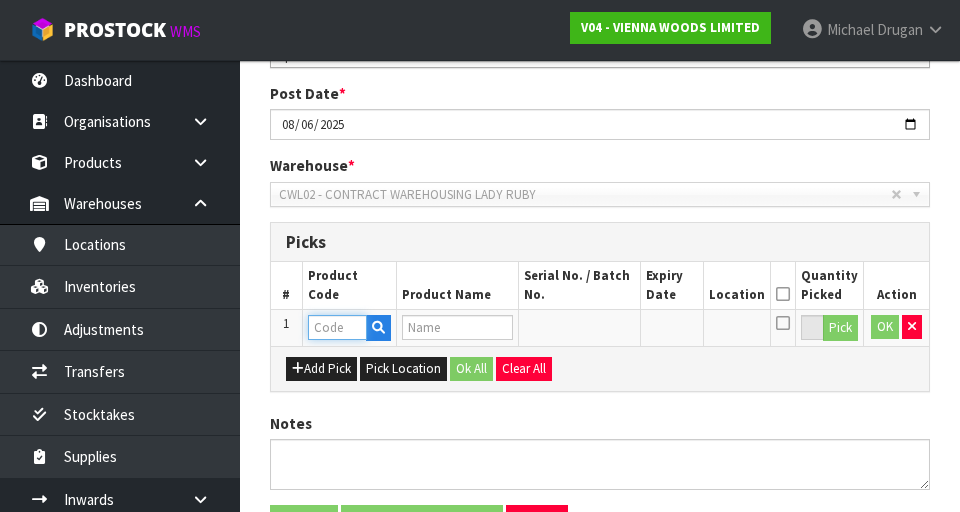 click at bounding box center [337, 327] 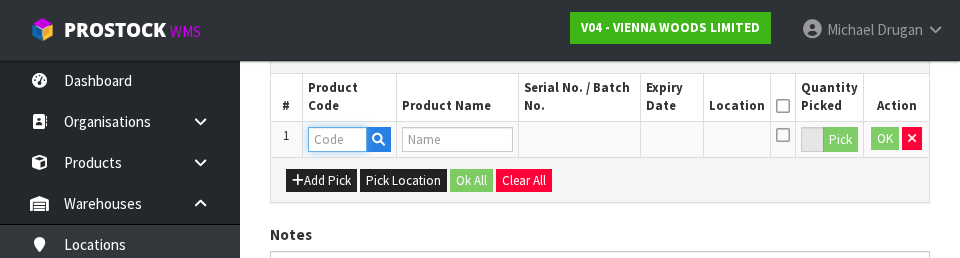 scroll, scrollTop: 521, scrollLeft: 0, axis: vertical 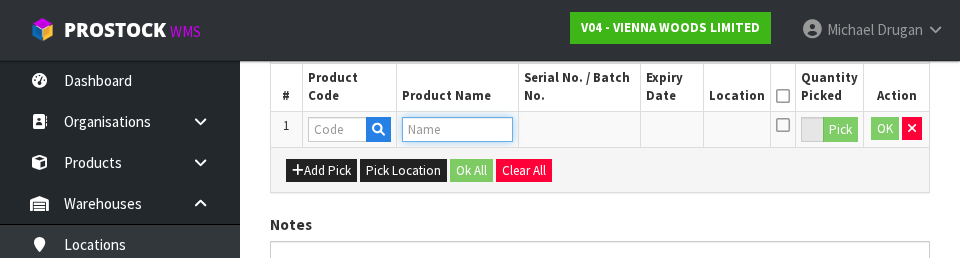 click at bounding box center [458, 129] 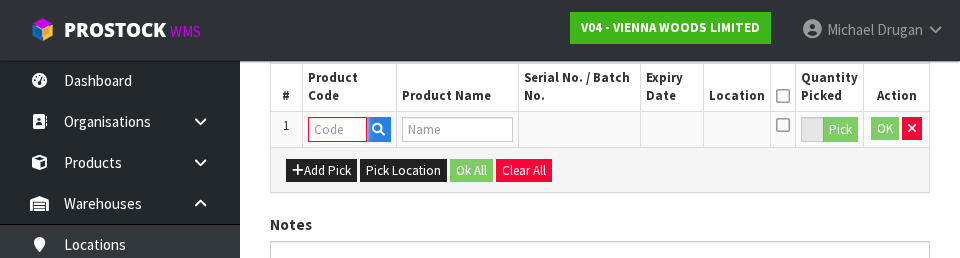 click at bounding box center (337, 129) 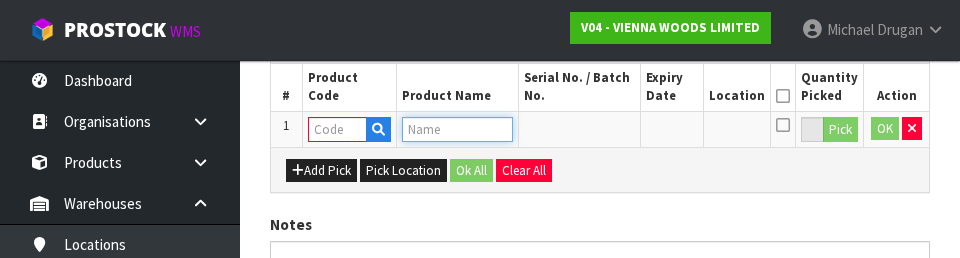 click at bounding box center (458, 129) 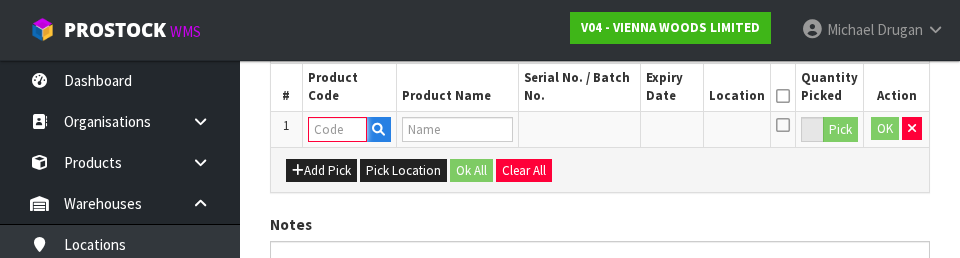 click at bounding box center (337, 129) 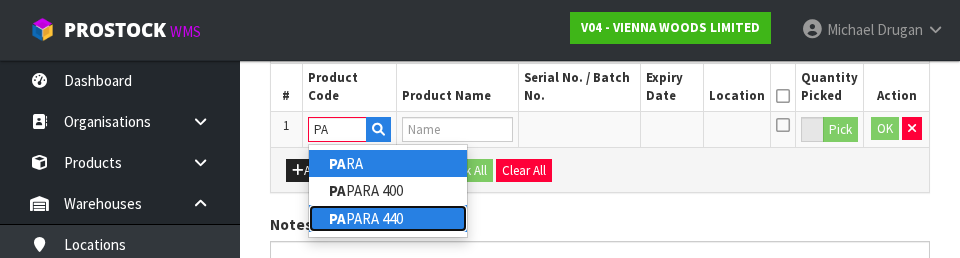 click on "PA RA 440" at bounding box center [388, 218] 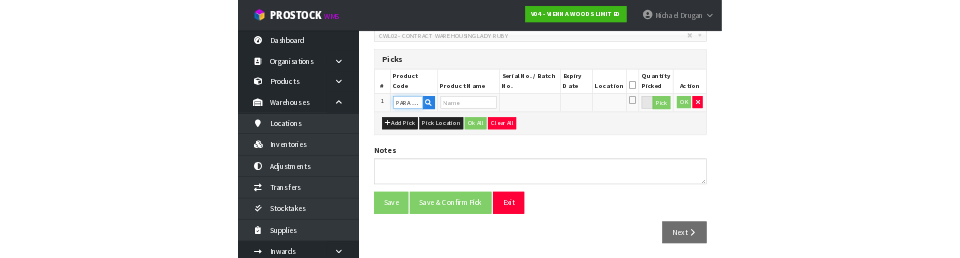 scroll, scrollTop: 521, scrollLeft: 0, axis: vertical 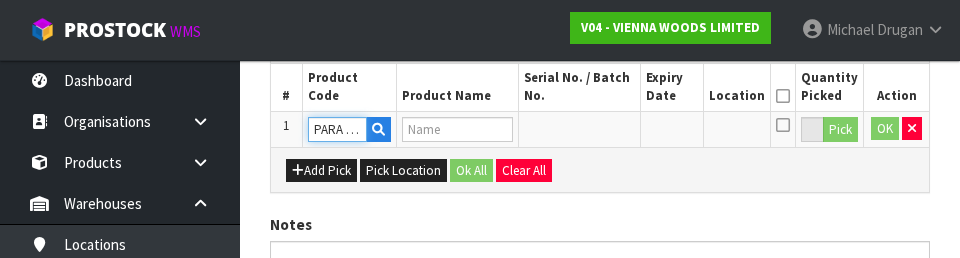 type on "PARABOND 440" 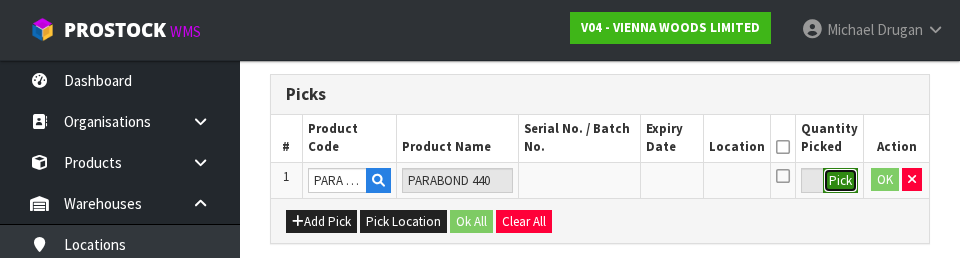 click on "Pick" at bounding box center [840, 181] 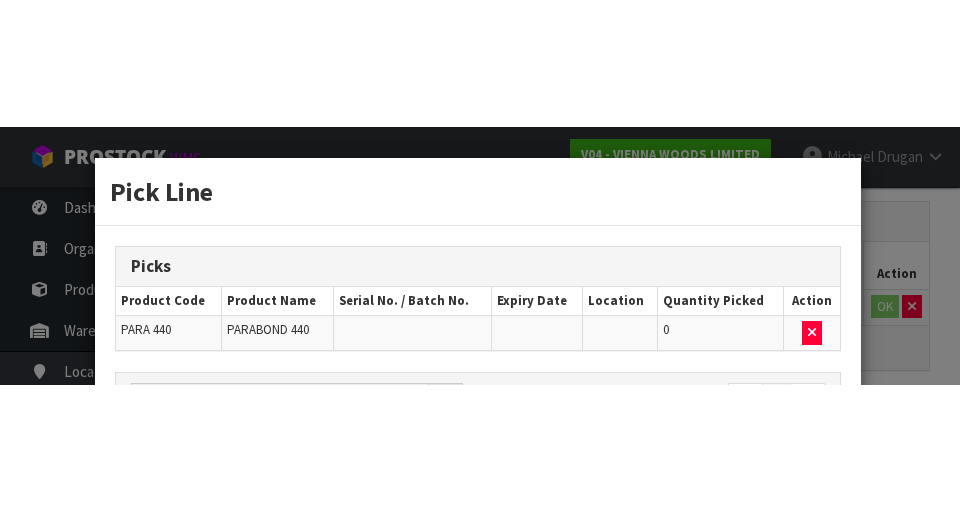 scroll, scrollTop: 456, scrollLeft: 0, axis: vertical 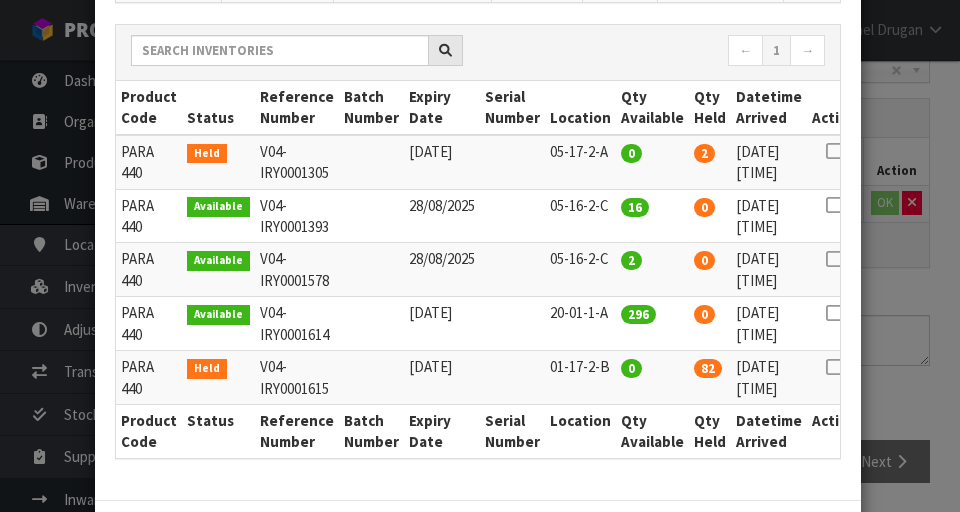 click at bounding box center (834, 313) 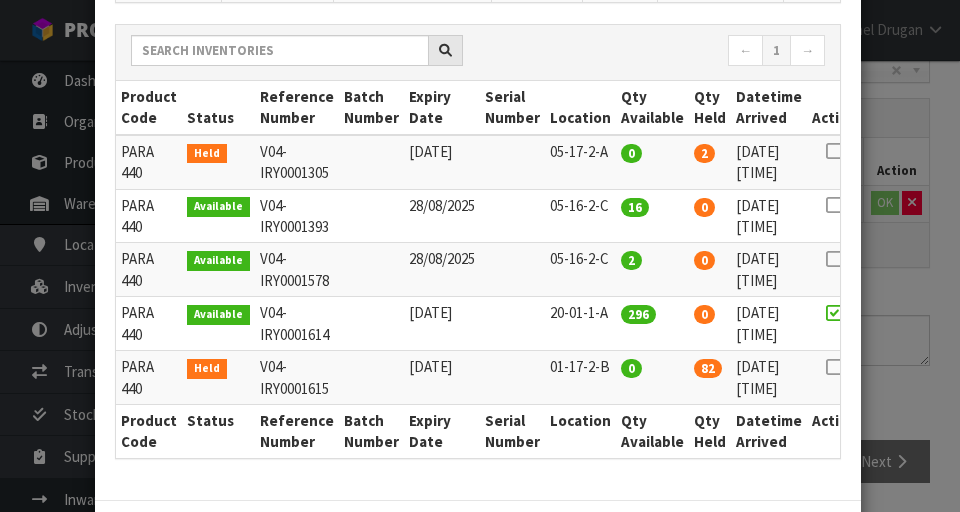 click on "Pick Line
Picks
Product Code
Product Name
Serial No. / Batch No.
Expiry Date
Location
Quantity Picked
Action
PARA 440
PARABOND 440
0
←
1
→
Product Code
Status
Reference Number
Batch Number
Expiry Date
Serial Number
Location
Qty Available
Qty Held
Datetime Arrived
Action
Held 0" at bounding box center [480, 256] 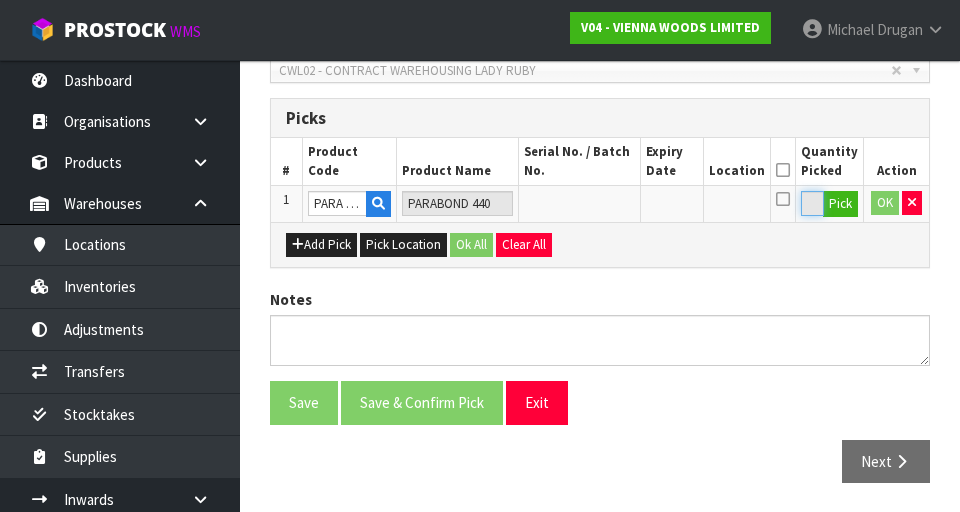 click on "0" at bounding box center [812, 203] 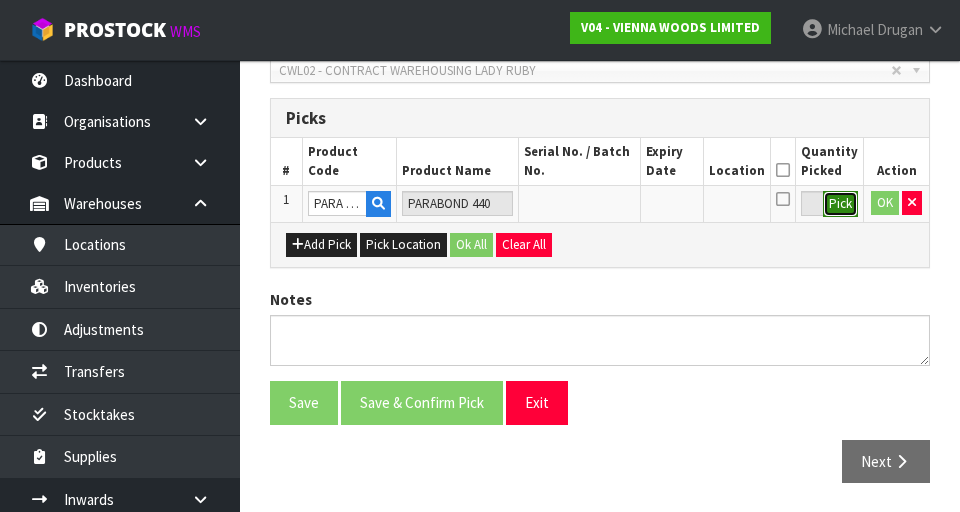 click on "Pick" at bounding box center [840, 204] 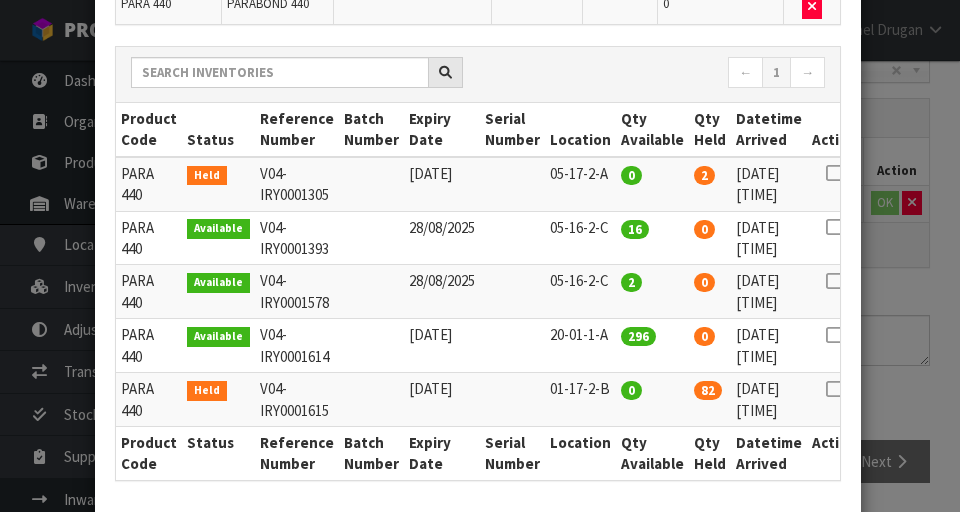 scroll, scrollTop: 207, scrollLeft: 0, axis: vertical 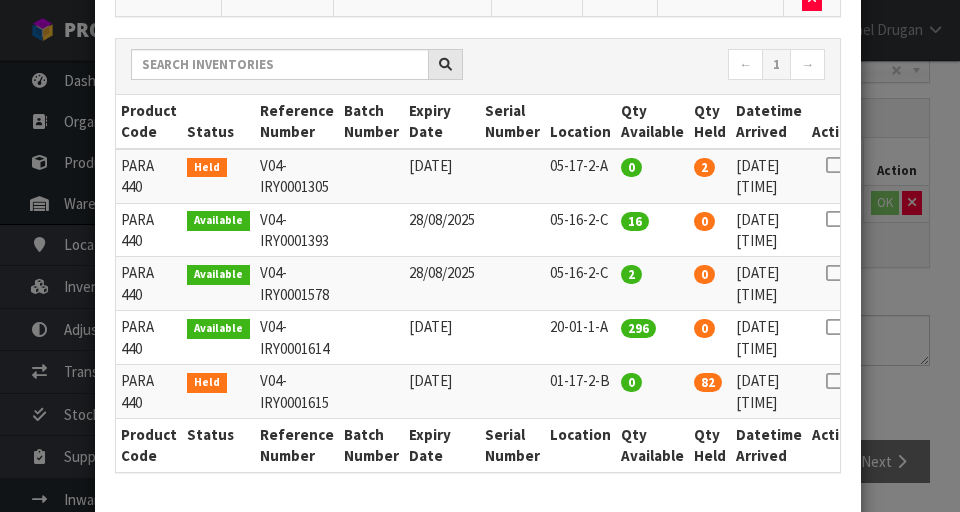 click at bounding box center (834, 327) 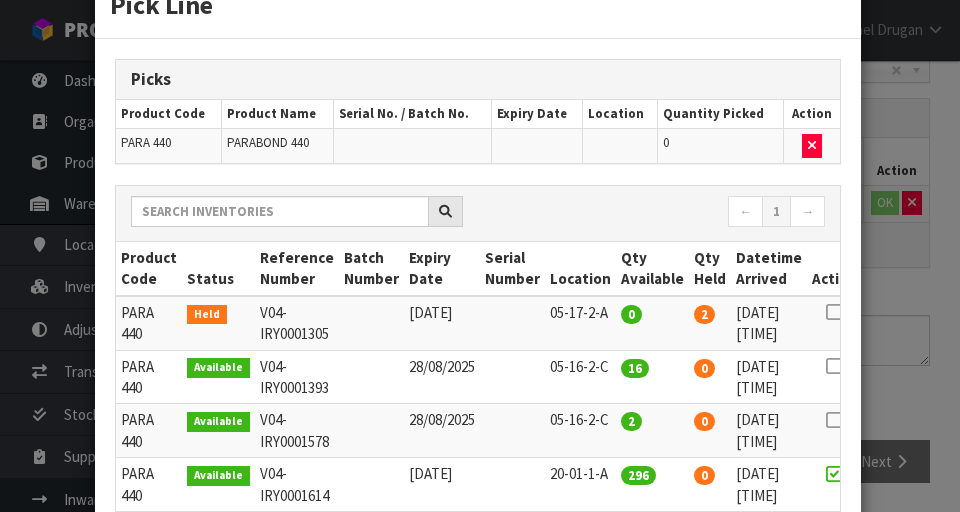 scroll, scrollTop: 126, scrollLeft: 0, axis: vertical 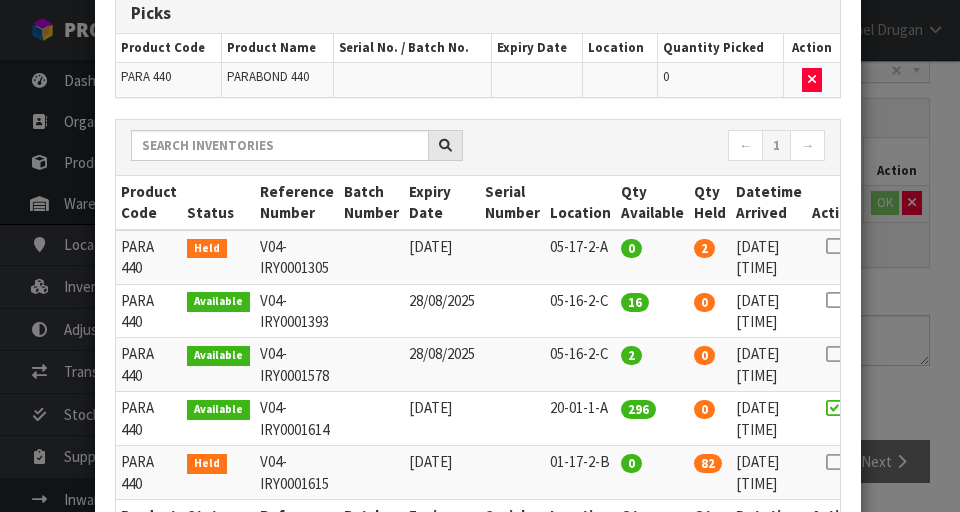 click on "296" at bounding box center (652, 419) 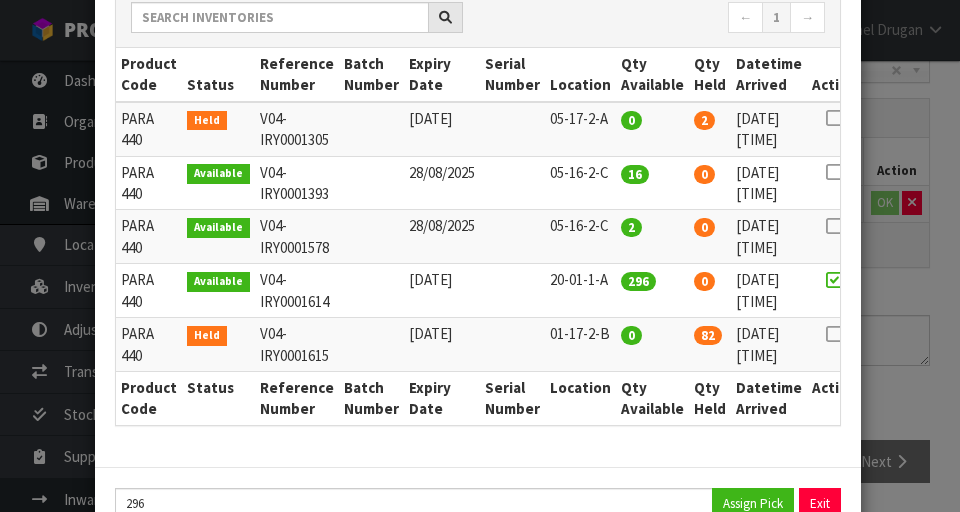 scroll, scrollTop: 257, scrollLeft: 0, axis: vertical 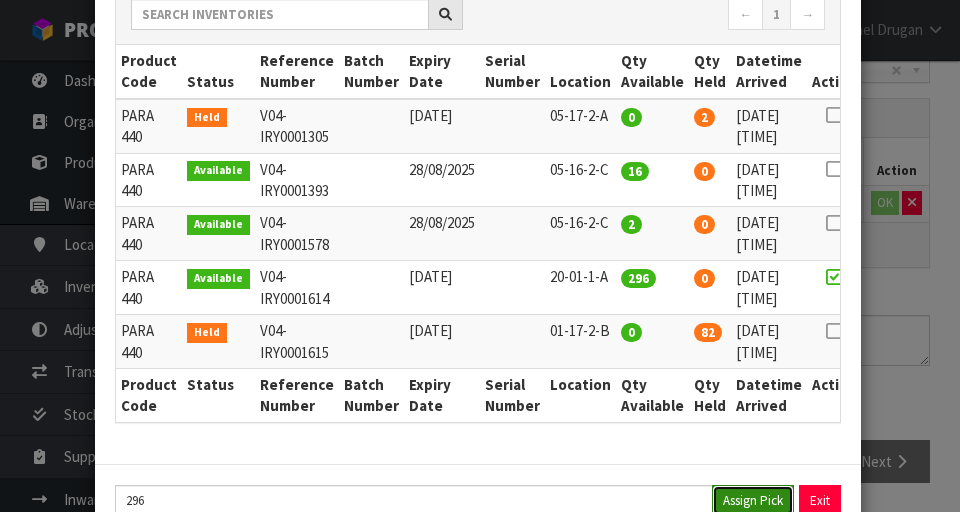click on "Assign Pick" at bounding box center [753, 500] 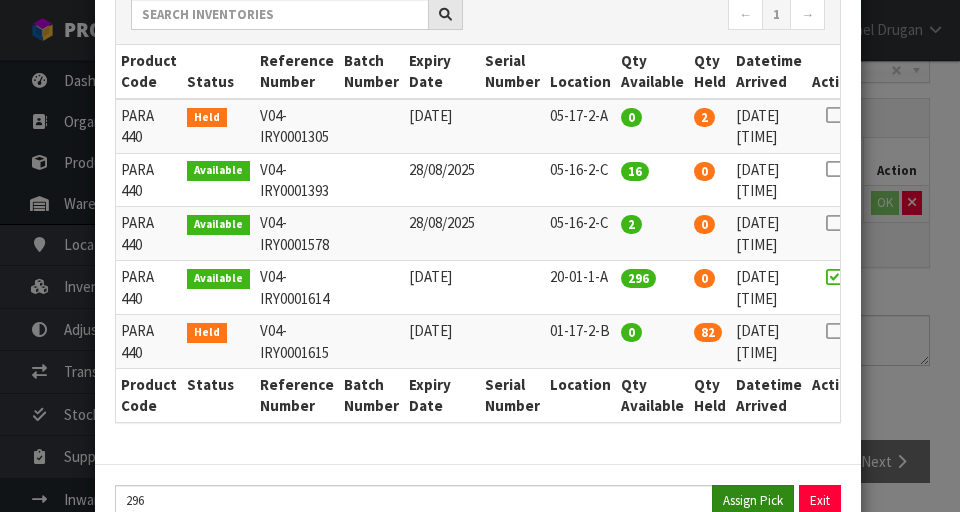 type on "296" 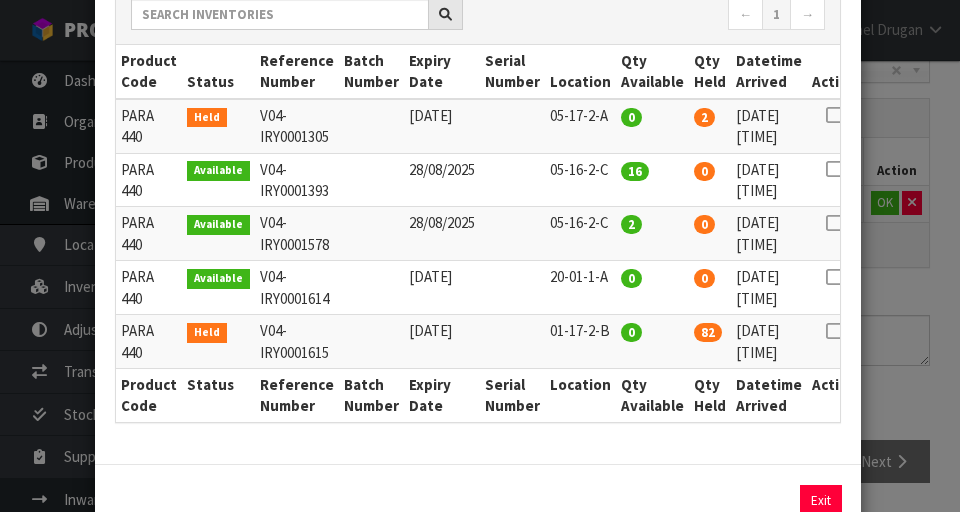 click on "Pick Location
←
1
→
Status
Warehouse
Code
Row
Column
Level
Tray
Pick Area
Action
[COMPANY] [PRODUCT] [LOCATION]
[LOCATION]
20
01
1
A
CROSSDOCK
Pick
[COMPANY] [PRODUCT] [LOCATION]
[LOCATION]
20
01
1
B
MAIN
Pick
[COMPANY] [PRODUCT] [LOCATION]
[LOCATION]
20
01
1
C" at bounding box center [480, 256] 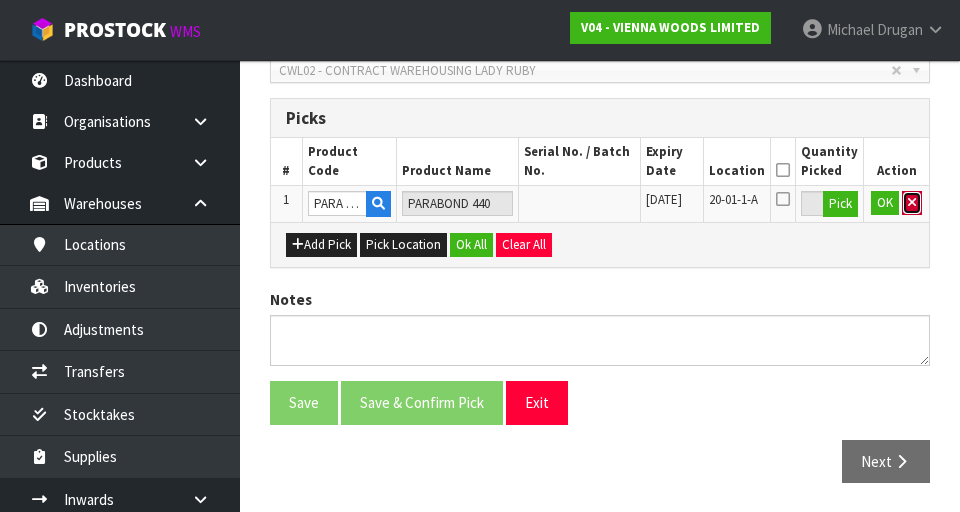 click at bounding box center [912, 203] 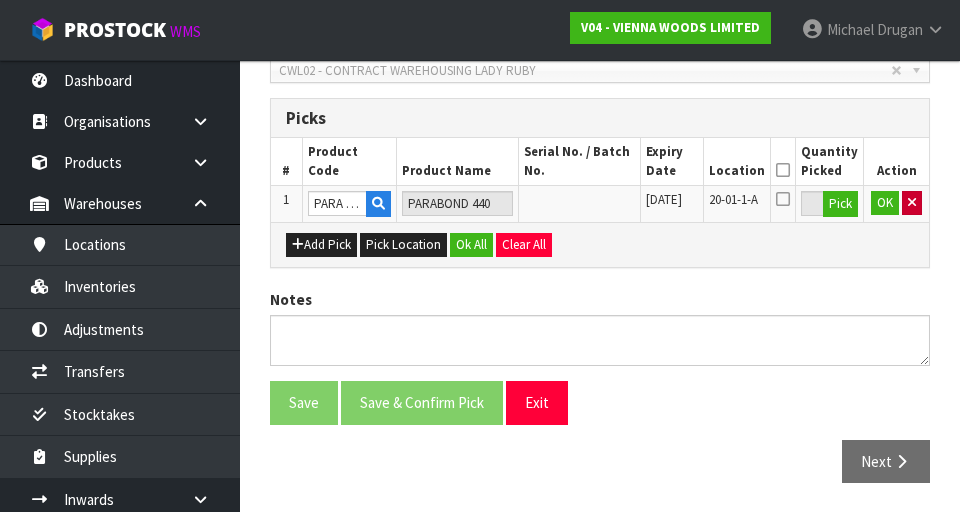 scroll, scrollTop: 449, scrollLeft: 0, axis: vertical 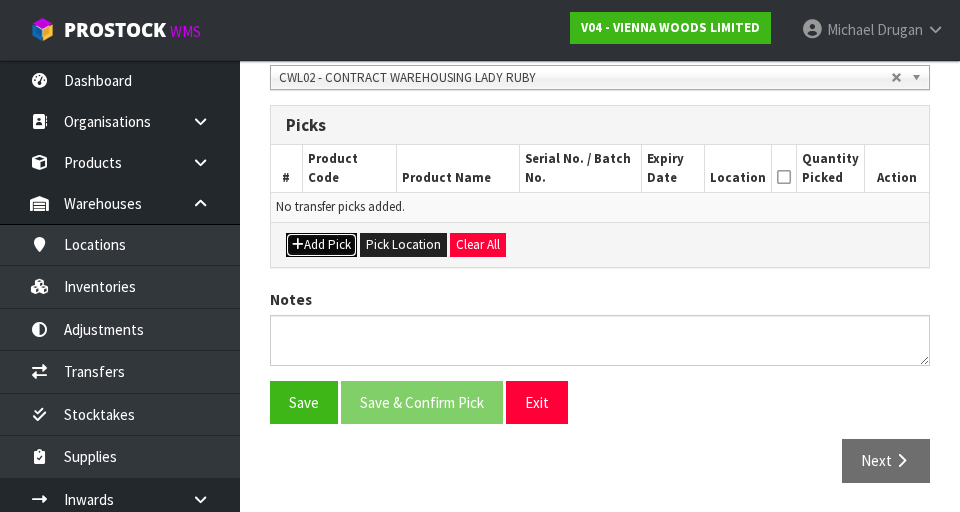 click on "Add Pick" at bounding box center [321, 245] 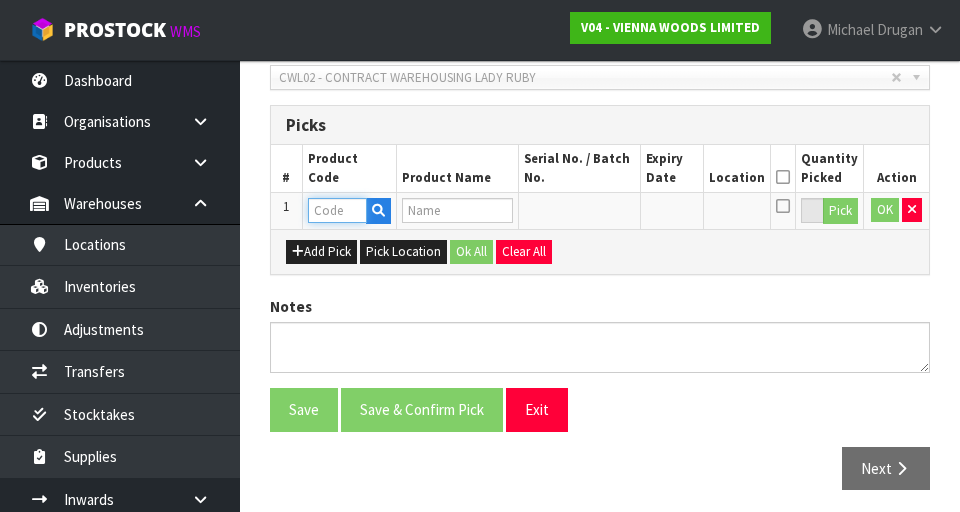 click at bounding box center [337, 210] 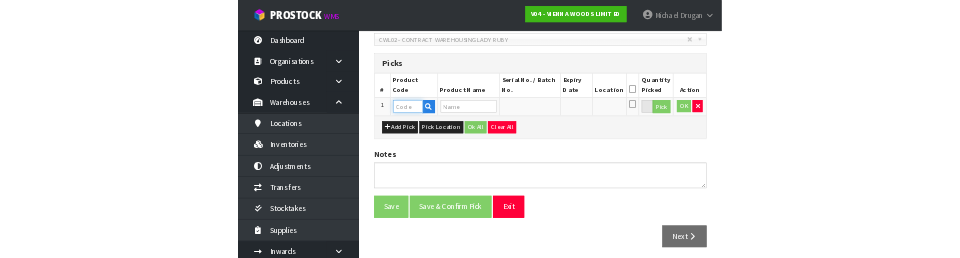 scroll, scrollTop: 440, scrollLeft: 0, axis: vertical 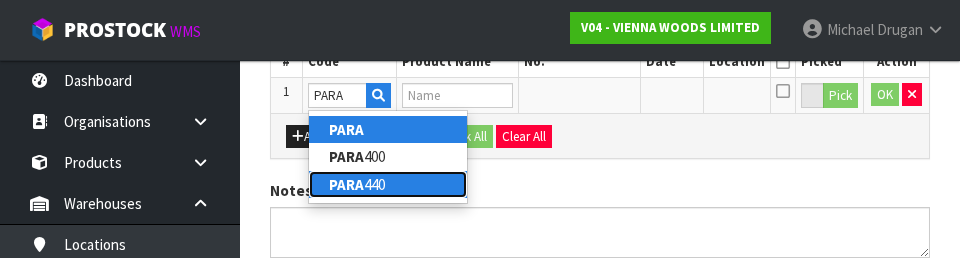 click on "PARA" at bounding box center [346, 184] 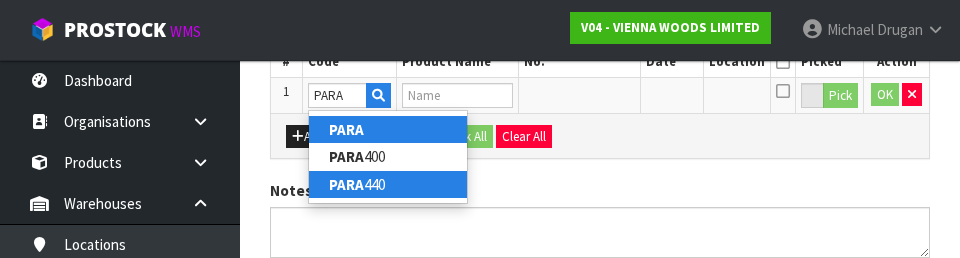 type on "PARA 440" 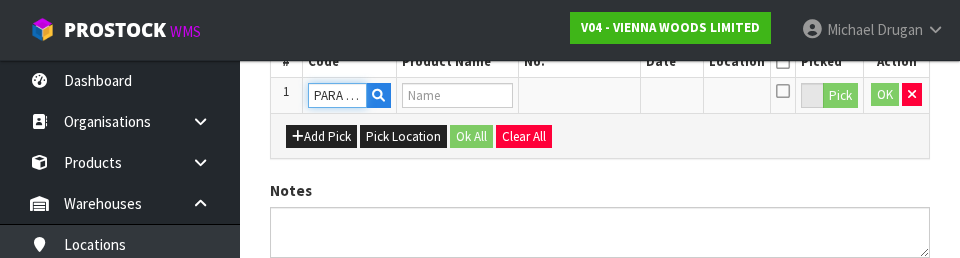 type on "PARABOND 440" 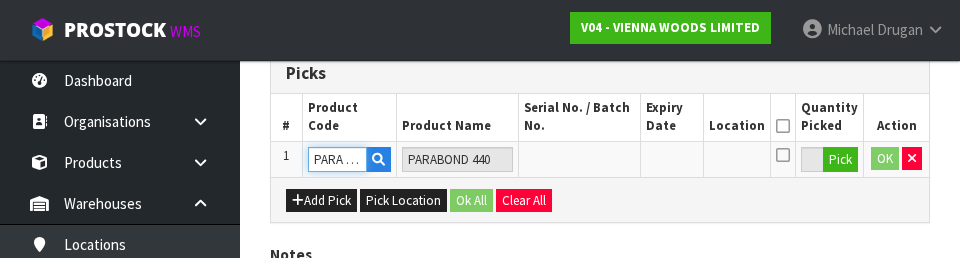 scroll, scrollTop: 480, scrollLeft: 0, axis: vertical 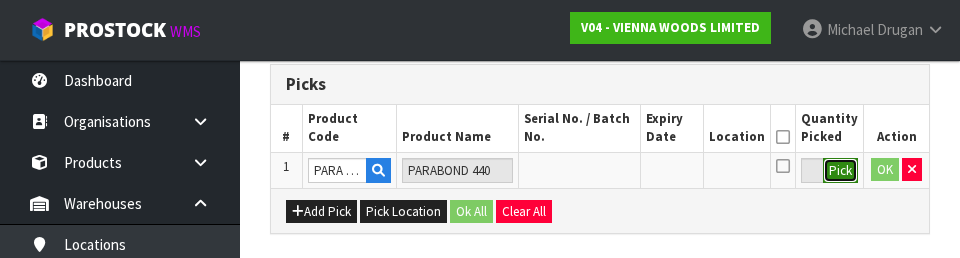 click on "Pick" at bounding box center [840, 171] 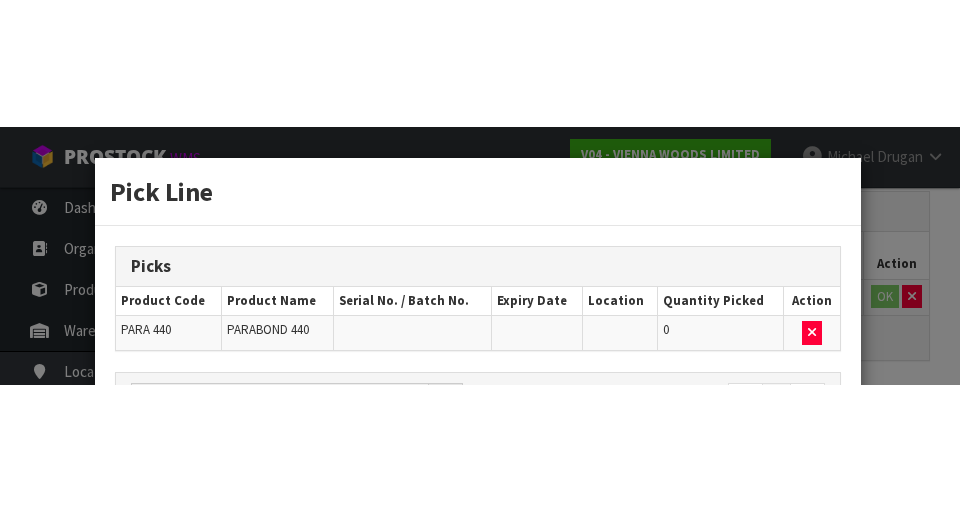 scroll, scrollTop: 456, scrollLeft: 0, axis: vertical 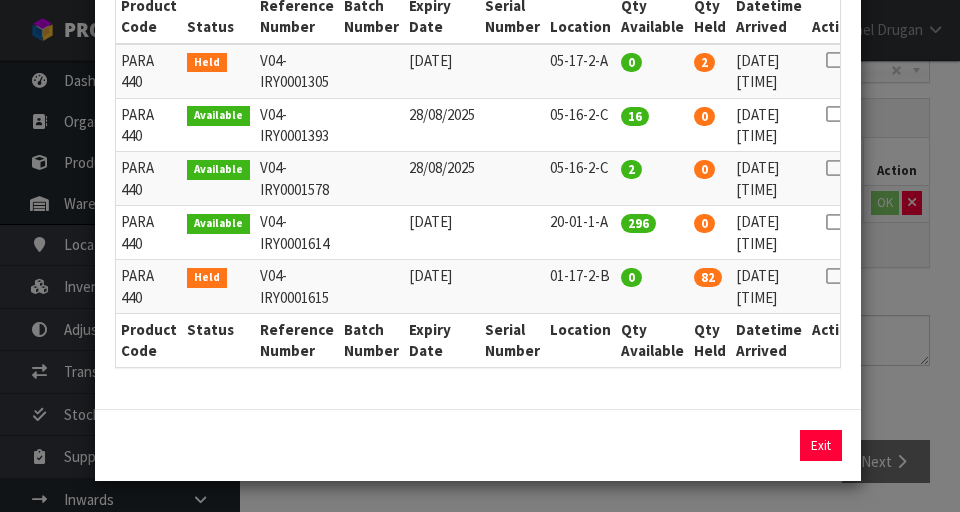 click at bounding box center [834, 222] 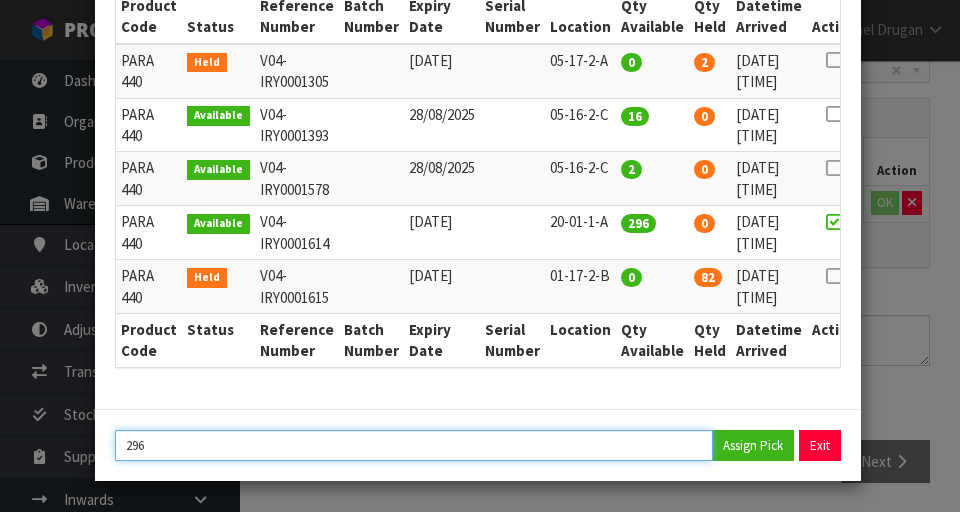 click on "296" at bounding box center [414, 445] 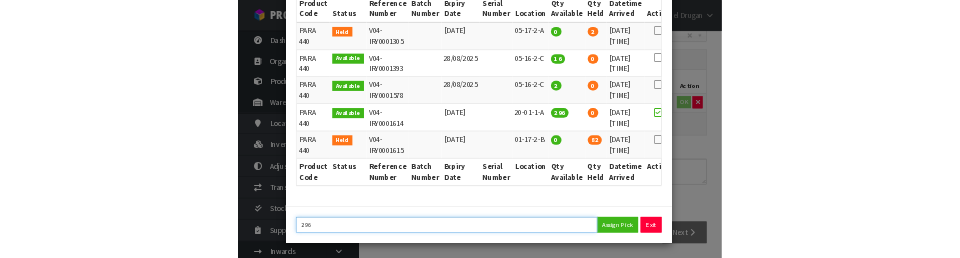 scroll, scrollTop: 447, scrollLeft: 0, axis: vertical 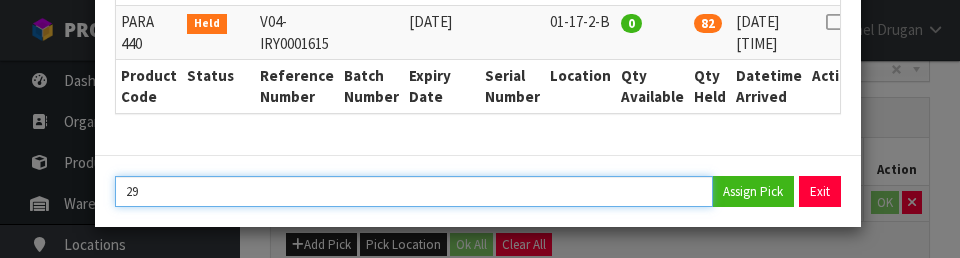 type on "2" 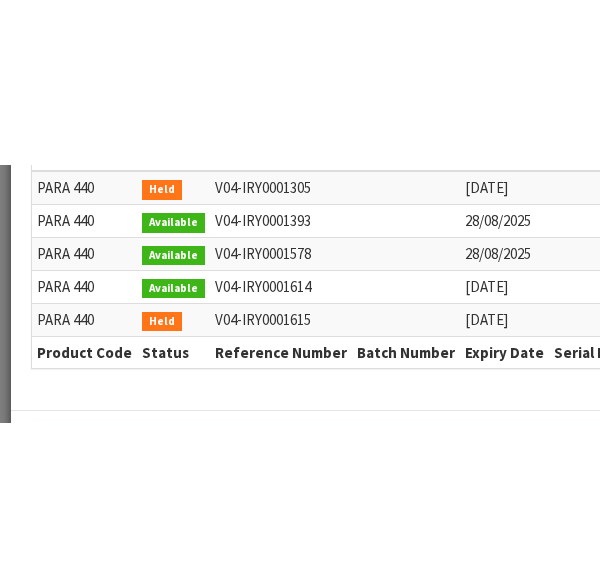 scroll, scrollTop: 433, scrollLeft: 0, axis: vertical 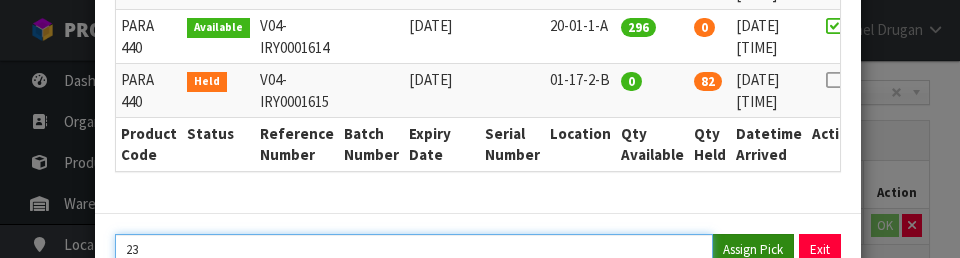 type on "23" 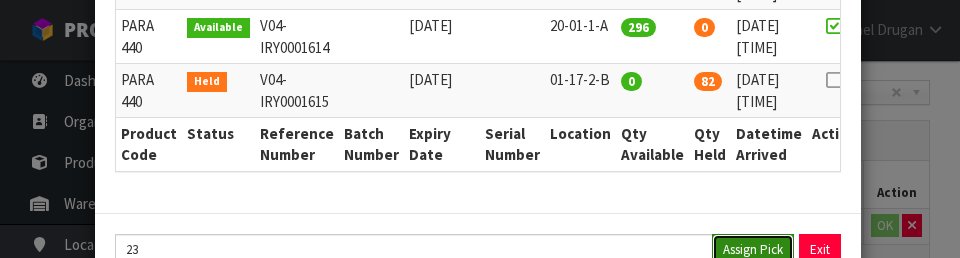 click on "Assign Pick" at bounding box center [753, 249] 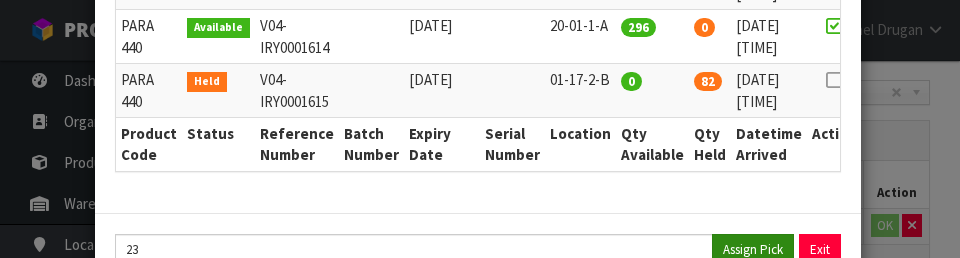 type on "23" 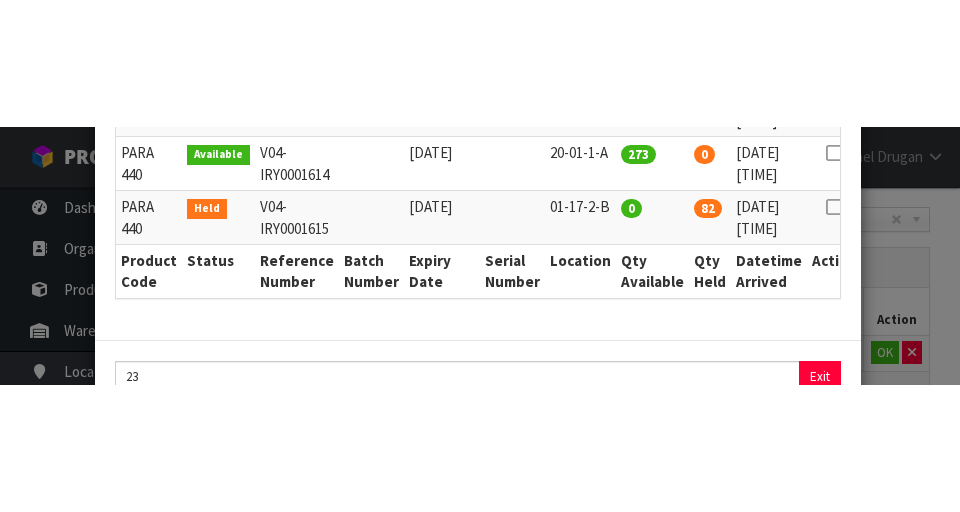 scroll, scrollTop: 433, scrollLeft: 0, axis: vertical 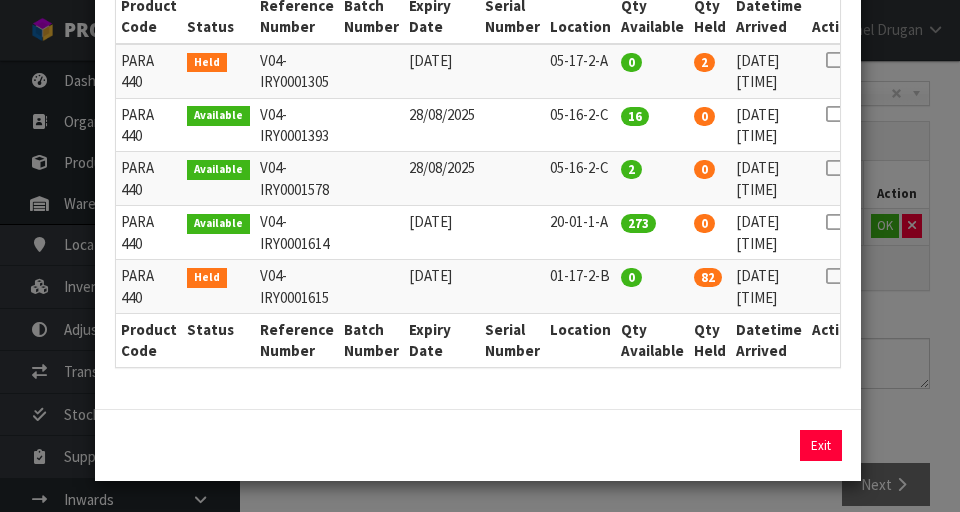 click on "Pick Line
Picks
Product Code
Product Name
Serial No. / Batch No.
Expiry Date
Location
Quantity Picked
Action
PARA 440
PARABOND 440
02/04/2026
20-01-1-A
23
←
1
→
Product Code
Status
Reference Number
Batch Number
Expiry Date
Serial Number
Location
Qty Available
Qty Held
Datetime Arrived
Action" at bounding box center [480, 256] 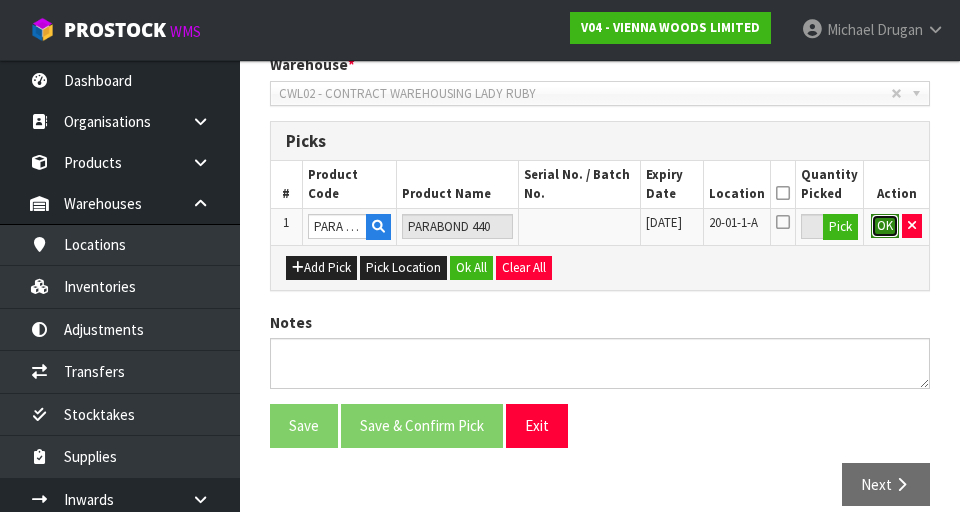 click on "OK" at bounding box center [885, 226] 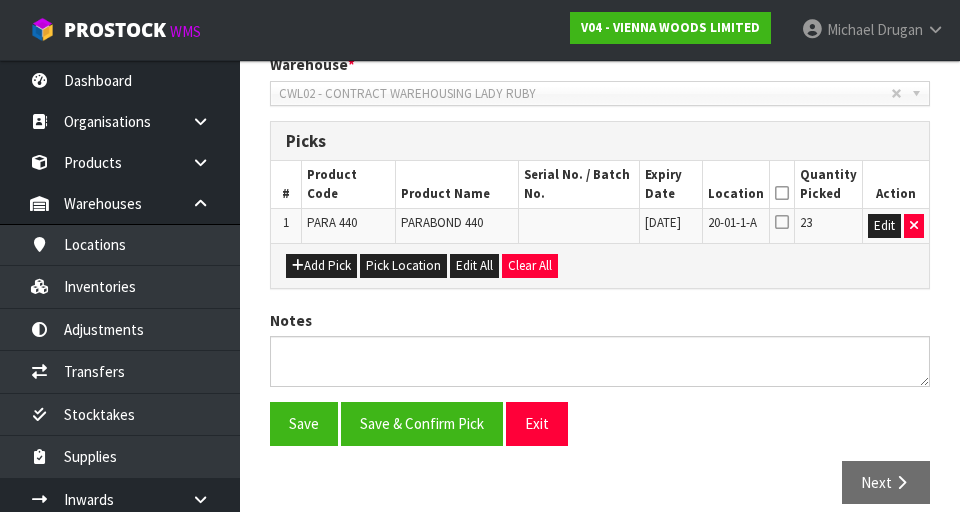 click at bounding box center (782, 193) 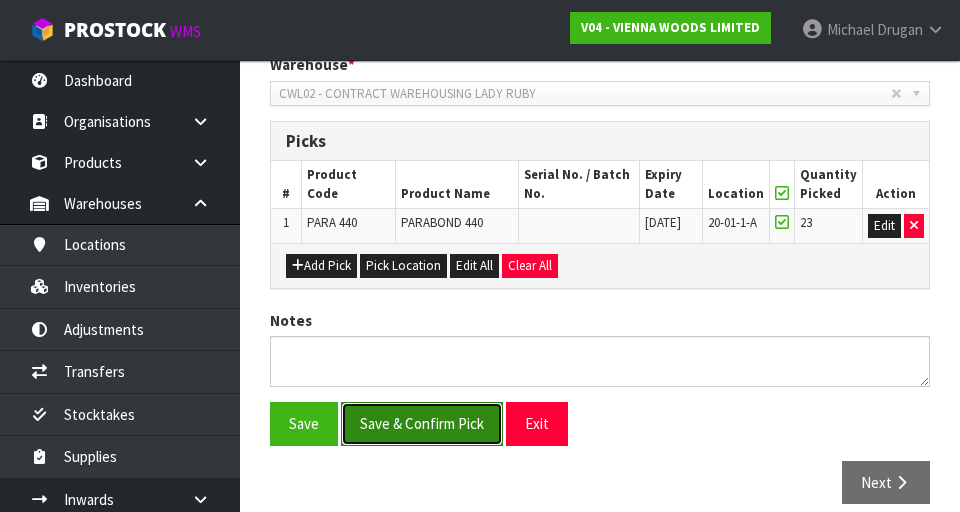 click on "Save & Confirm Pick" at bounding box center (422, 423) 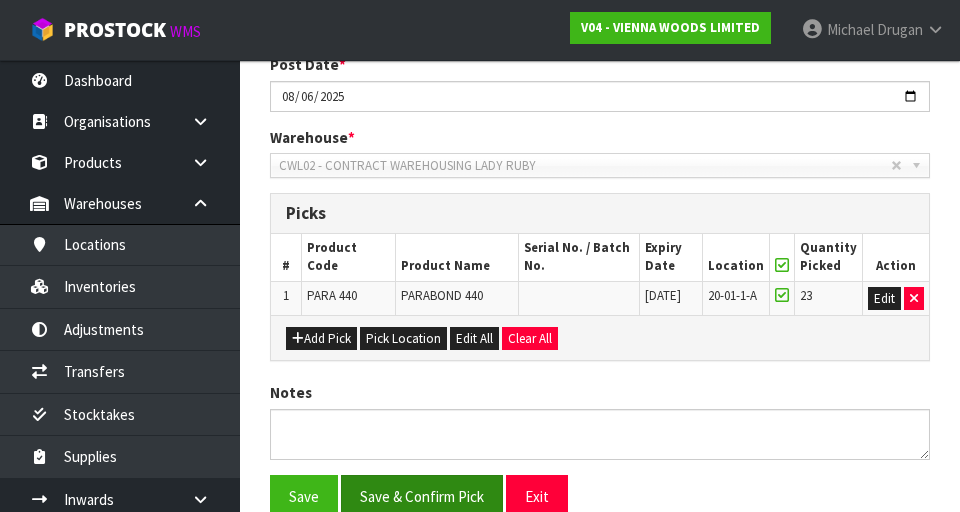 scroll, scrollTop: 0, scrollLeft: 0, axis: both 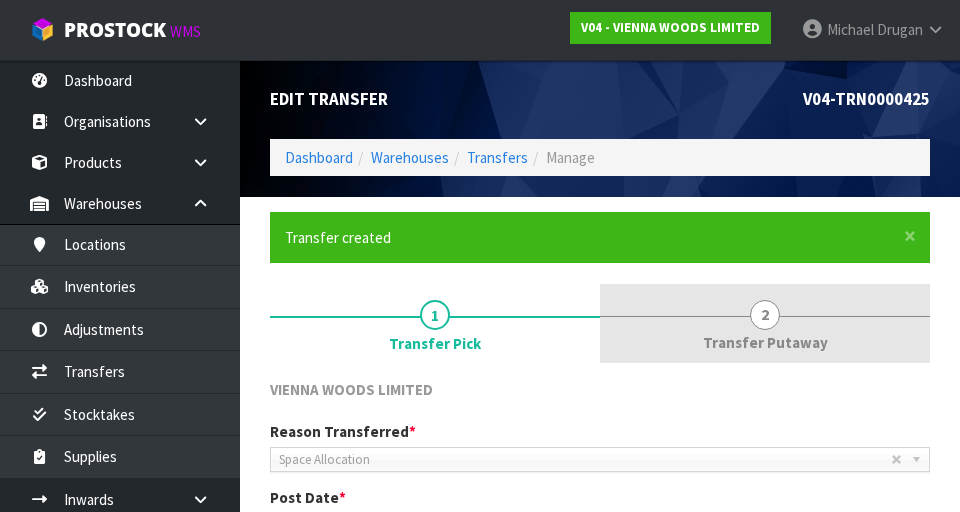 click on "2" at bounding box center (765, 315) 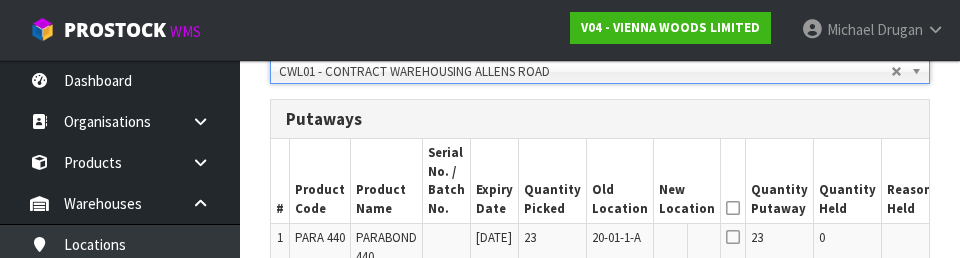 scroll, scrollTop: 516, scrollLeft: 0, axis: vertical 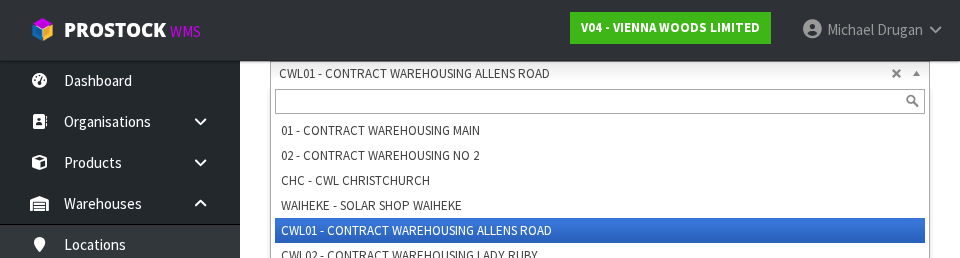 click on "CWL01 - CONTRACT WAREHOUSING ALLENS ROAD" at bounding box center [585, 74] 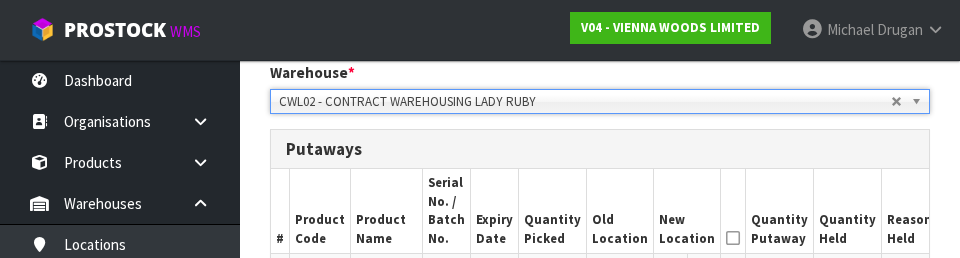 click on "Quantity
Held" at bounding box center (848, 211) 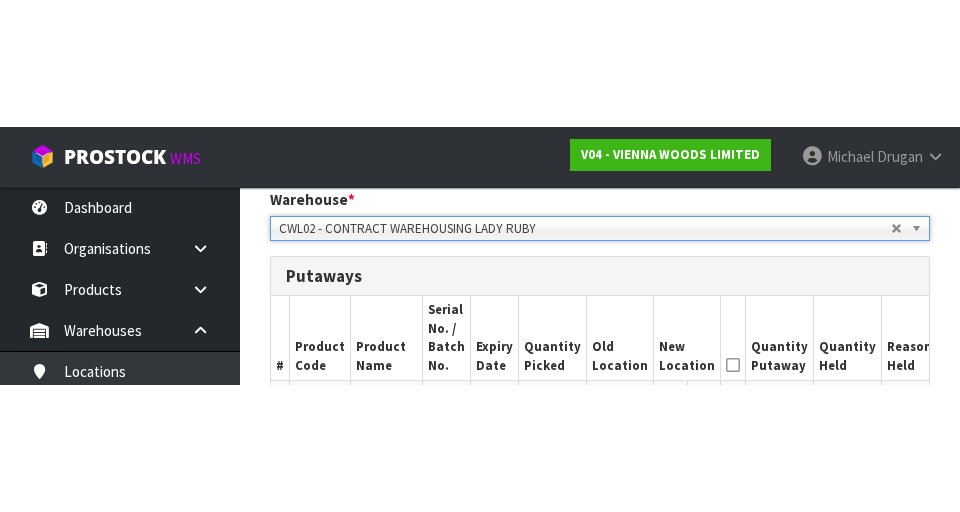 scroll, scrollTop: 497, scrollLeft: 0, axis: vertical 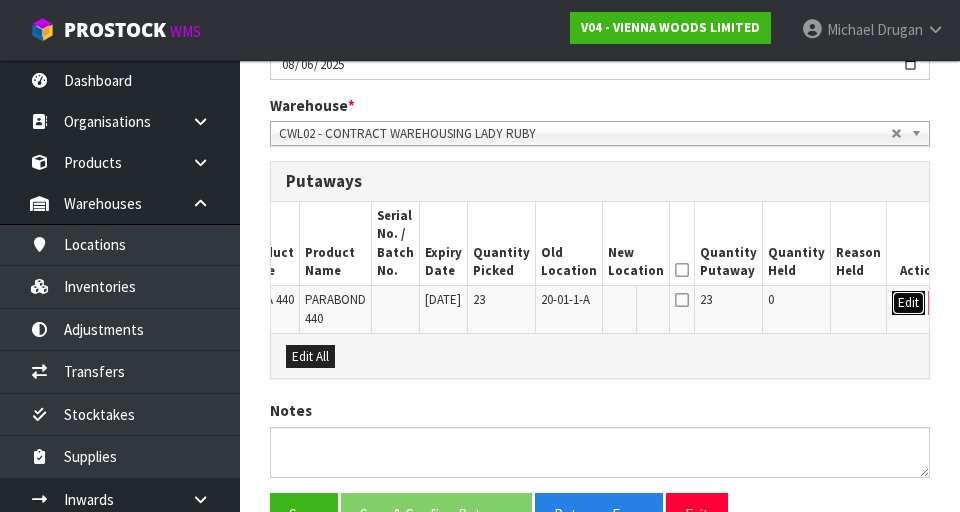 click on "Edit" at bounding box center [908, 303] 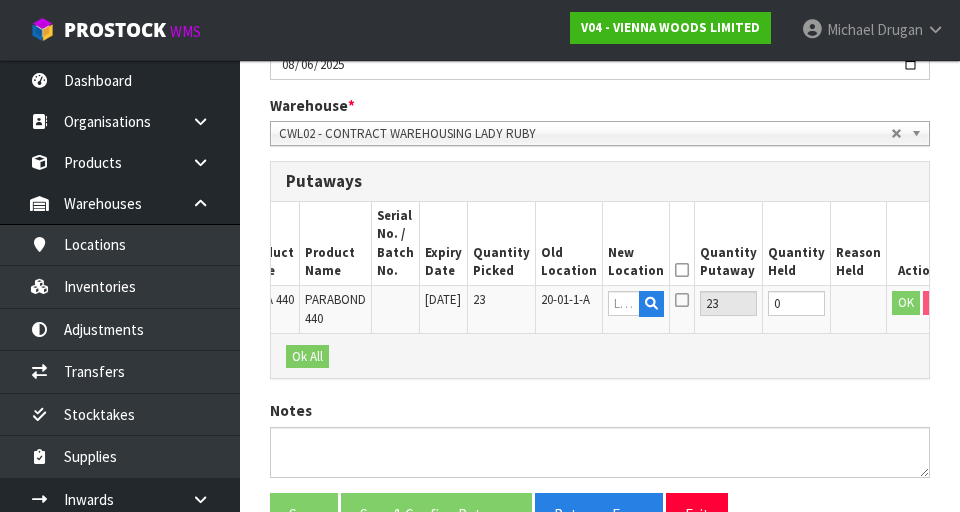 scroll, scrollTop: 0, scrollLeft: 46, axis: horizontal 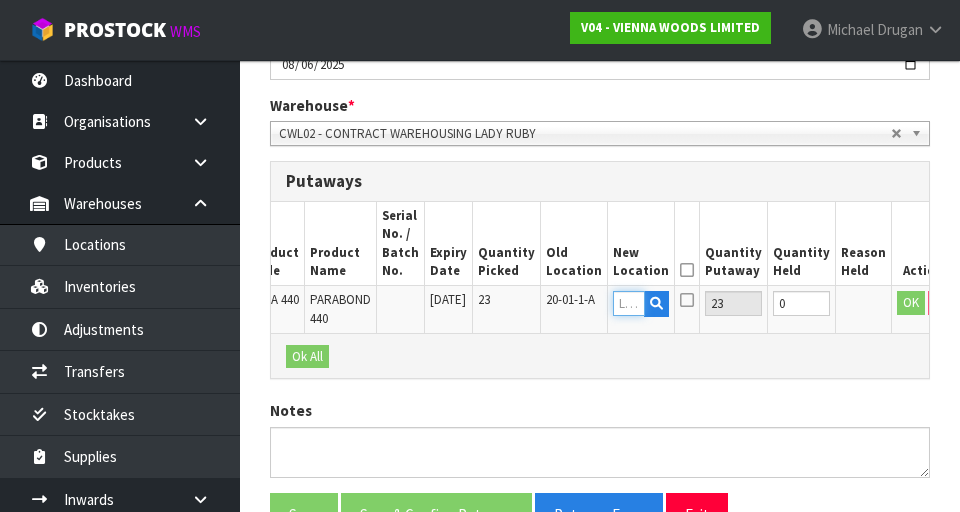 click at bounding box center [629, 303] 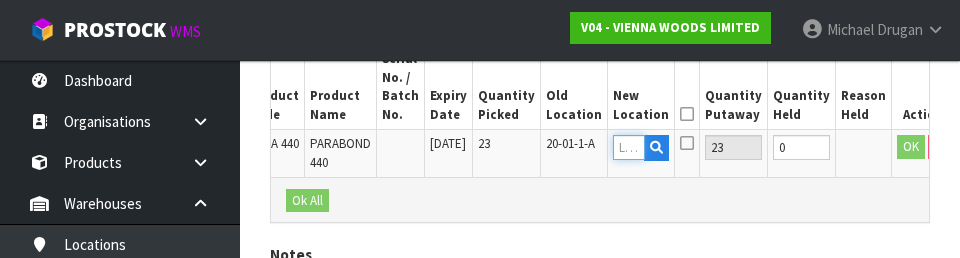 scroll, scrollTop: 630, scrollLeft: 0, axis: vertical 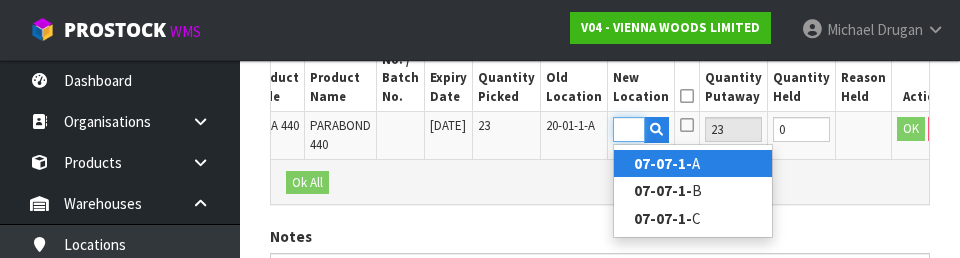 type on "07-07-1-A" 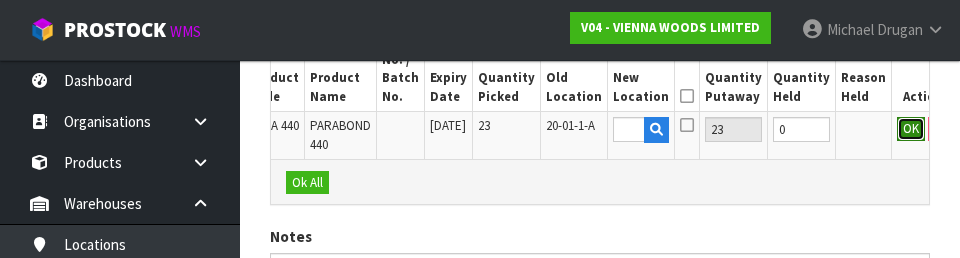click on "OK" at bounding box center (911, 129) 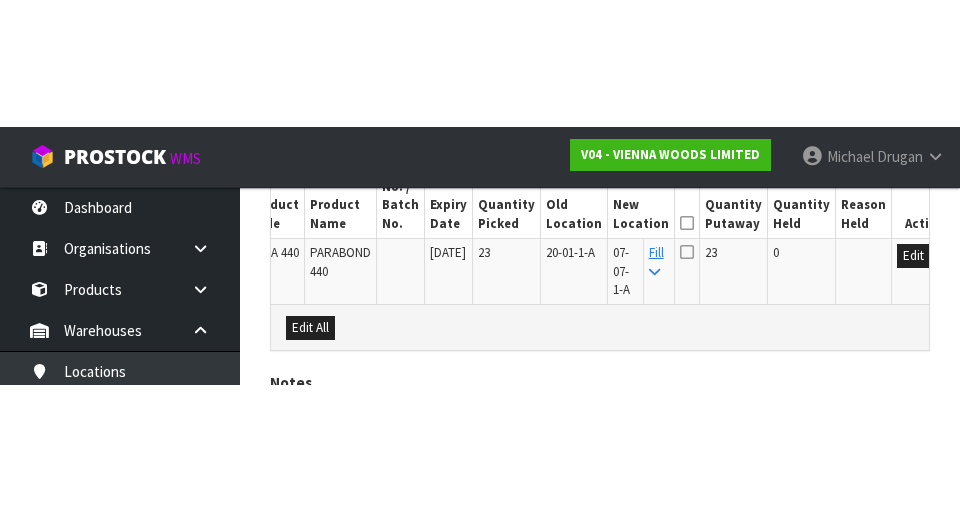 scroll, scrollTop: 595, scrollLeft: 0, axis: vertical 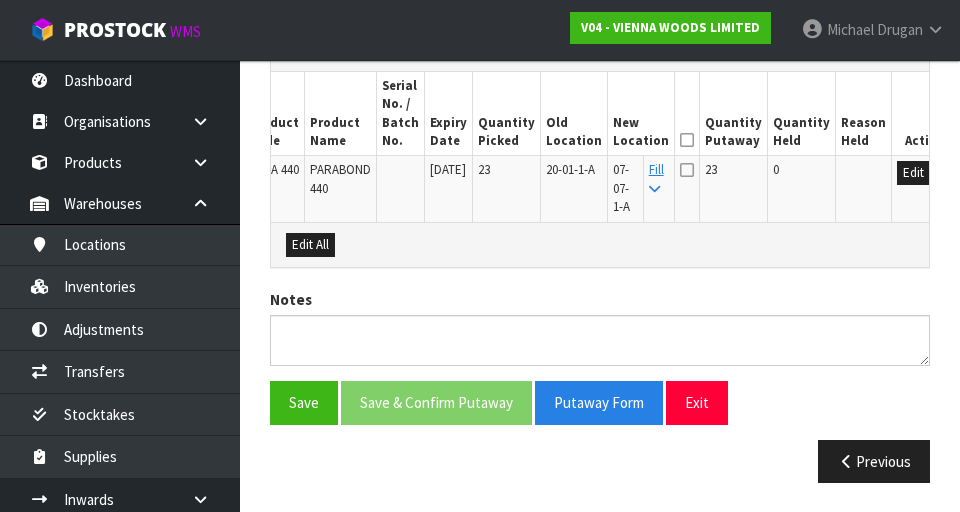 click at bounding box center (687, 140) 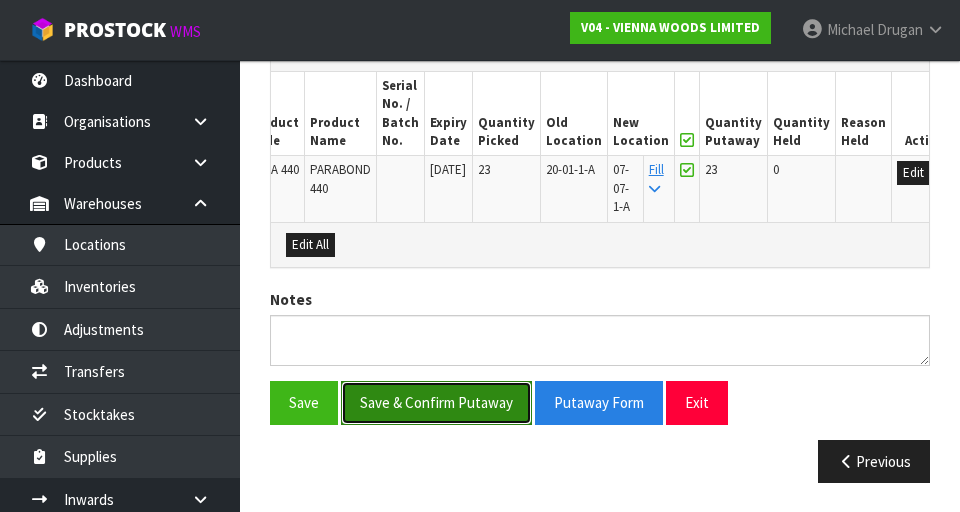 click on "Save & Confirm Putaway" at bounding box center (436, 402) 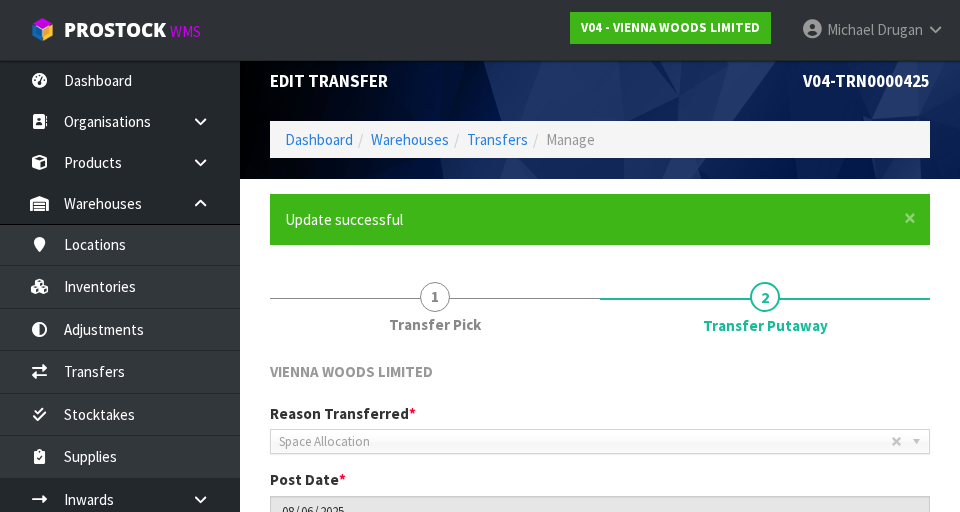 scroll, scrollTop: 28, scrollLeft: 0, axis: vertical 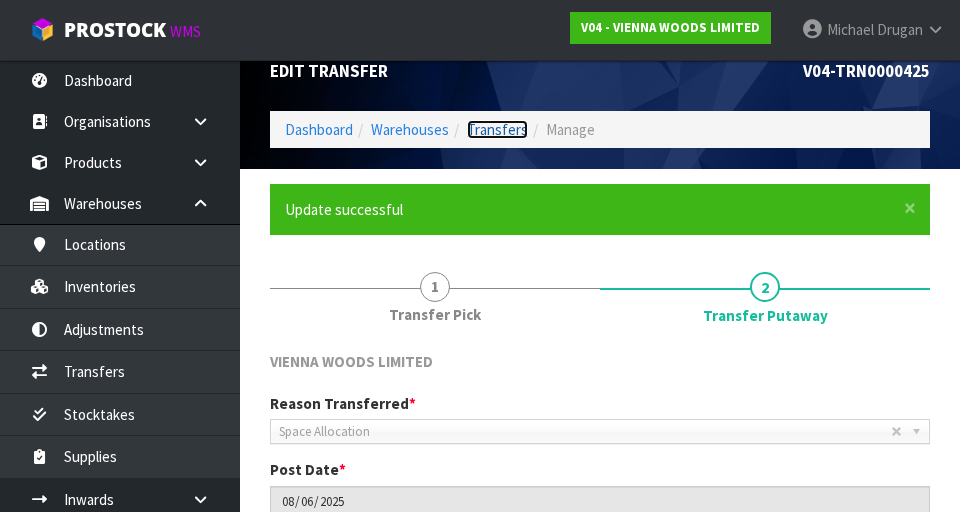 click on "Transfers" at bounding box center [497, 129] 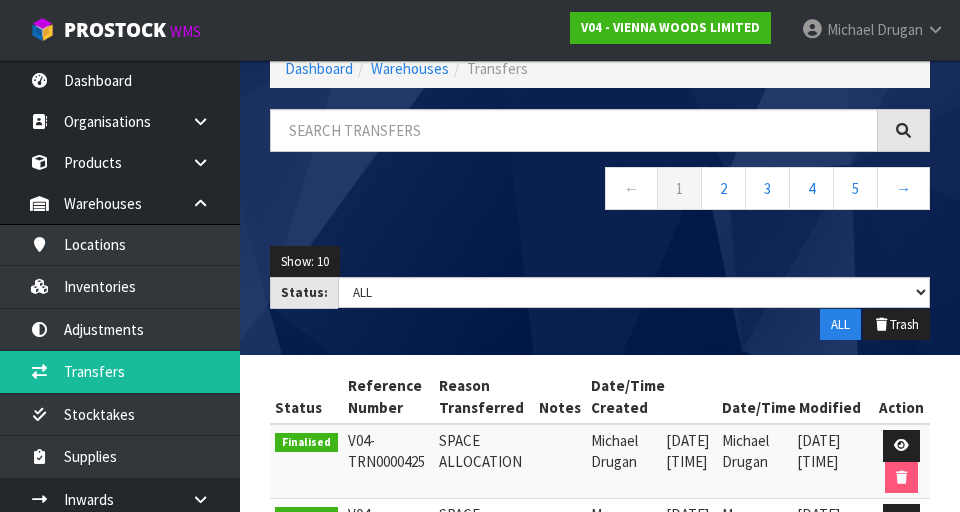 scroll, scrollTop: 0, scrollLeft: 0, axis: both 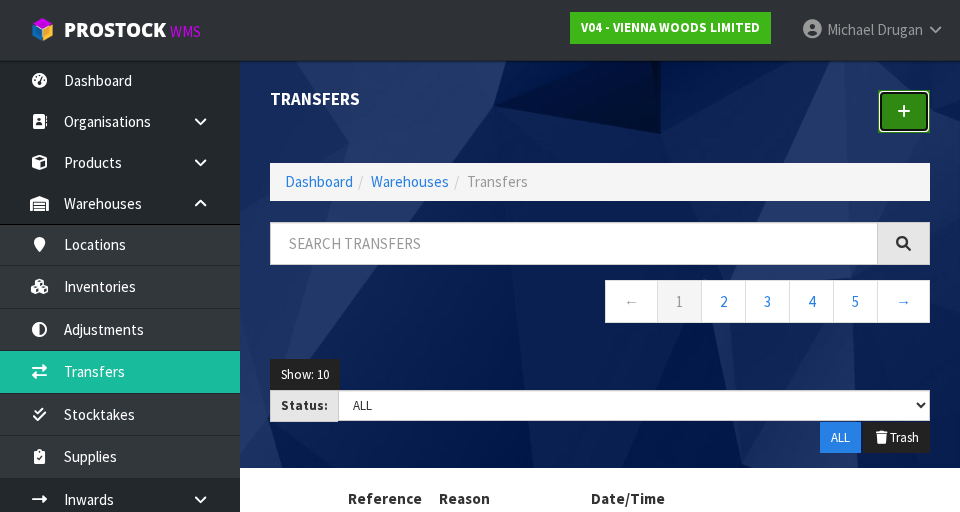click at bounding box center (904, 111) 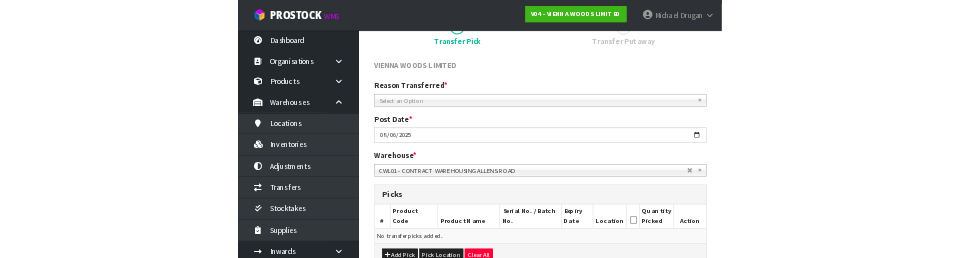 scroll, scrollTop: 191, scrollLeft: 0, axis: vertical 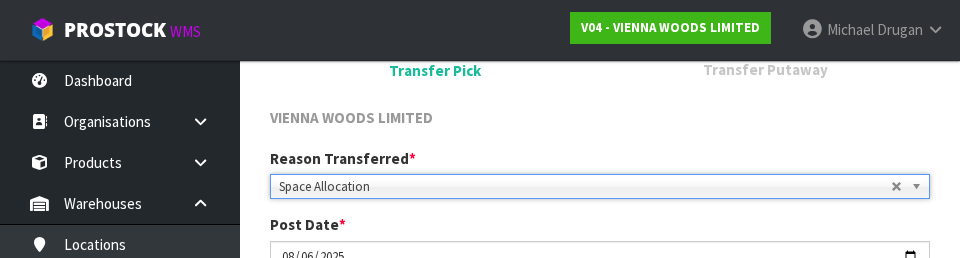 click on "VIENNA WOODS LIMITED" at bounding box center [600, 120] 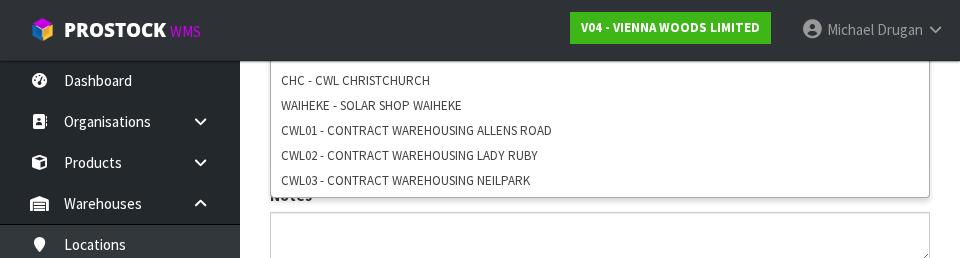 scroll, scrollTop: 545, scrollLeft: 0, axis: vertical 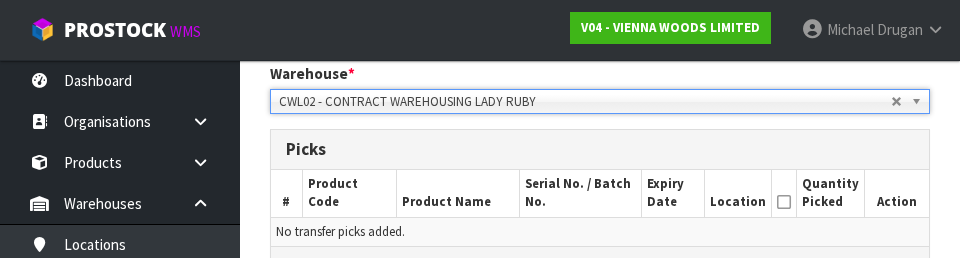 click on "Picks" at bounding box center (600, 149) 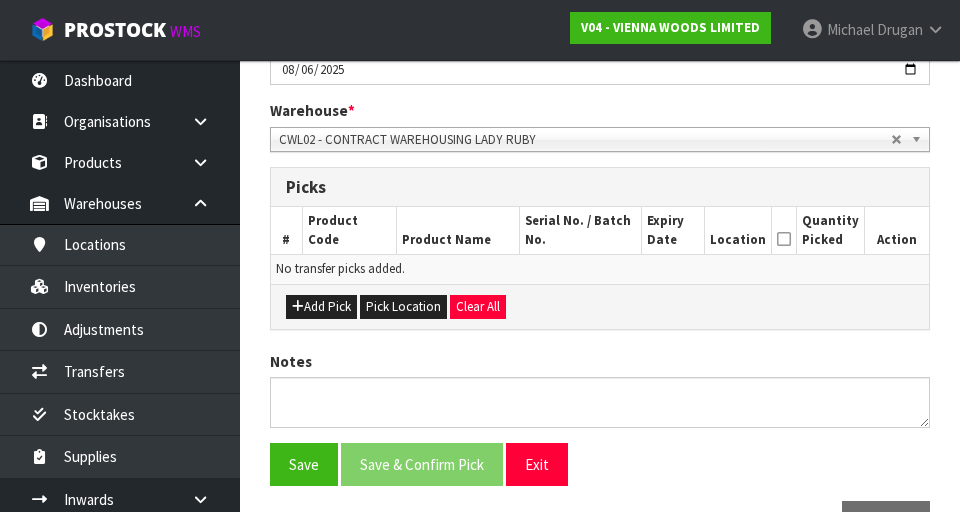 scroll, scrollTop: 449, scrollLeft: 0, axis: vertical 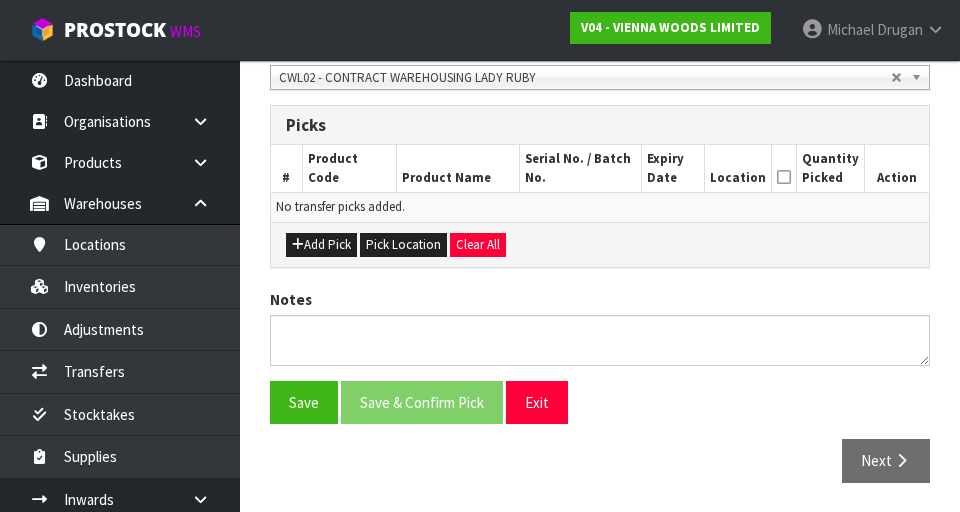 click on "Notes" at bounding box center (600, 327) 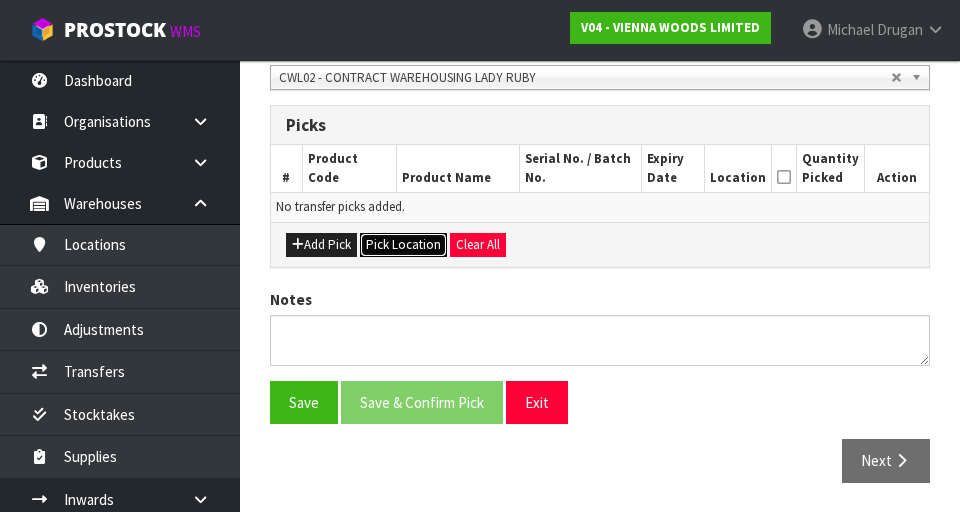 click on "Pick Location" at bounding box center (403, 245) 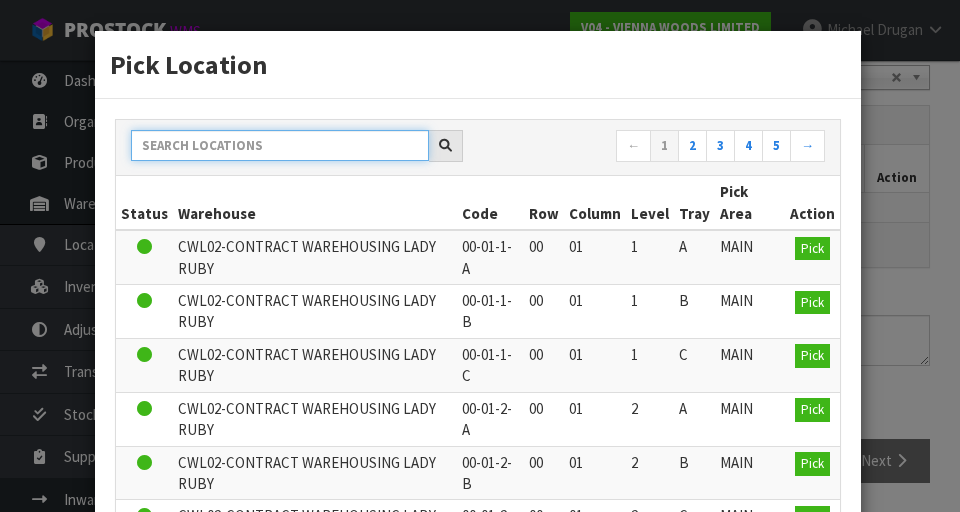 click at bounding box center [280, 145] 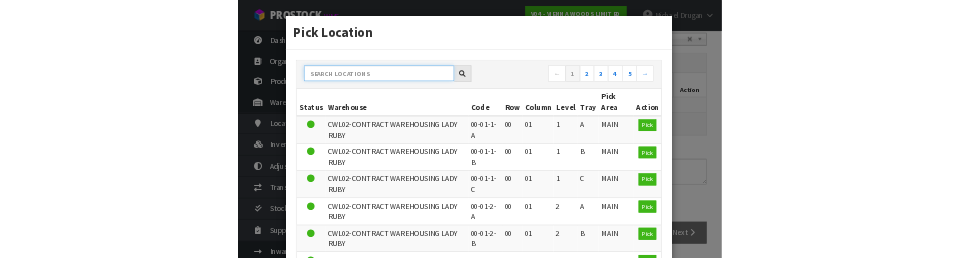 scroll, scrollTop: 440, scrollLeft: 0, axis: vertical 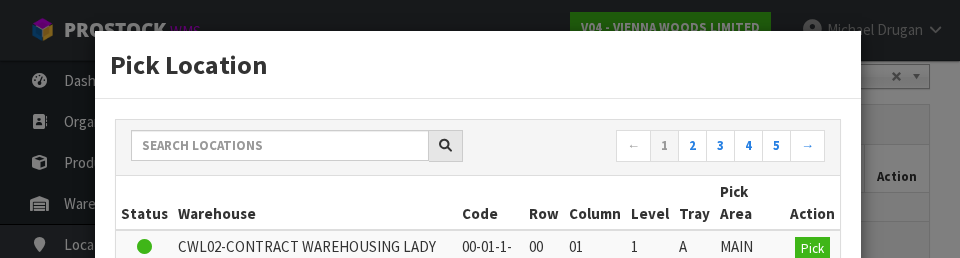 click on "Pick Location
←
1
→
Status
Warehouse
Code
Row
Column
Level
Tray
Pick Area
Action
[COMPANY] [PRODUCT] [LOCATION]
[LOCATION]
00
01
1
A
MAIN
Pick
[COMPANY] [PRODUCT] [LOCATION]
[LOCATION]
00
01
1
B
MAIN
Pick
[COMPANY] [PRODUCT] [LOCATION]
[LOCATION]
00
01
1
C" at bounding box center (480, 129) 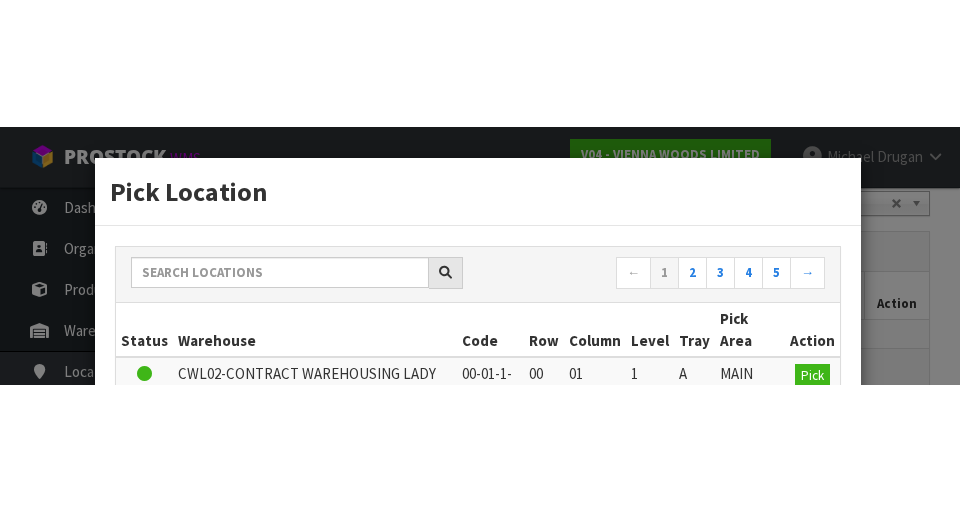 scroll, scrollTop: 449, scrollLeft: 0, axis: vertical 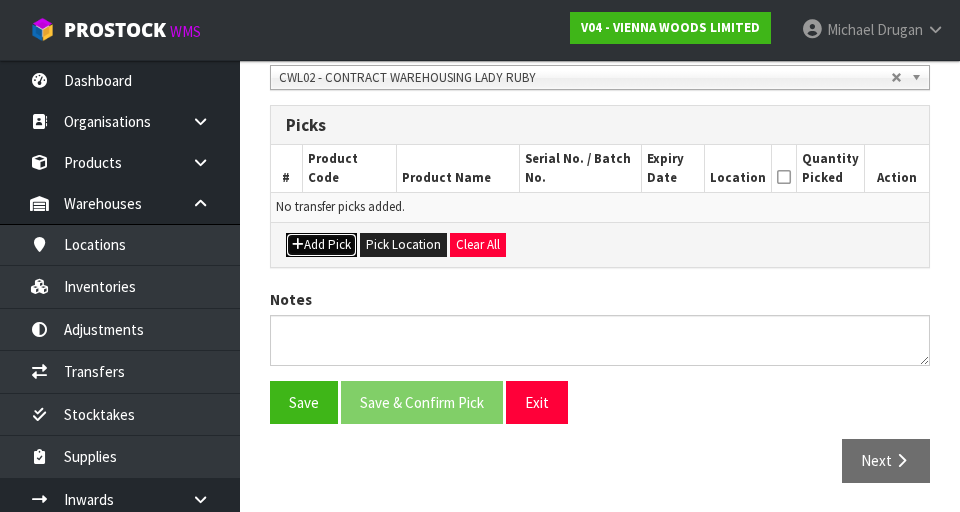 click on "Add Pick" at bounding box center [321, 245] 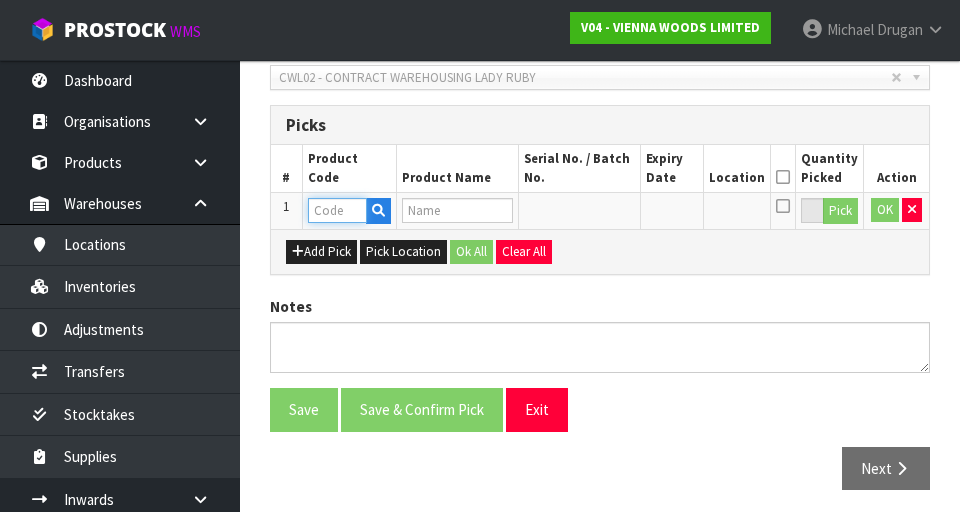 click at bounding box center (337, 210) 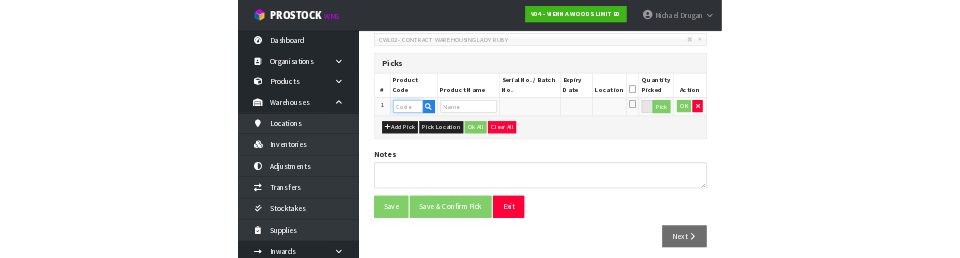 scroll, scrollTop: 440, scrollLeft: 0, axis: vertical 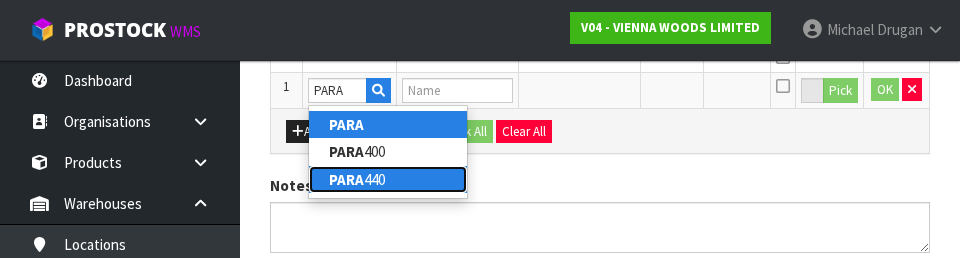 click on "PARA" at bounding box center [346, 179] 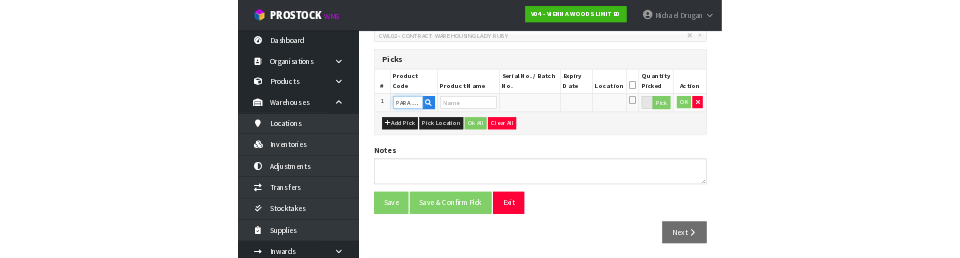 scroll, scrollTop: 560, scrollLeft: 0, axis: vertical 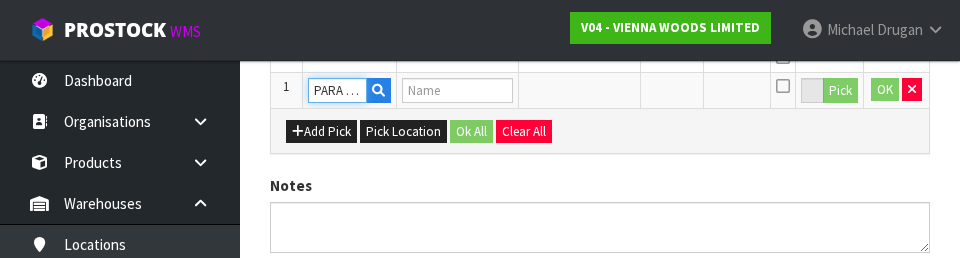 type on "PARABOND 440" 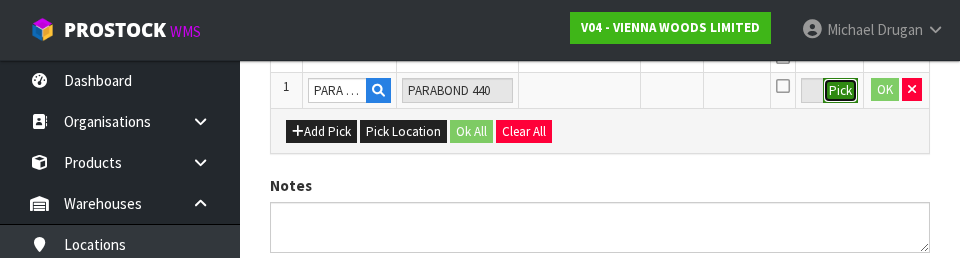click on "Pick" at bounding box center [840, 91] 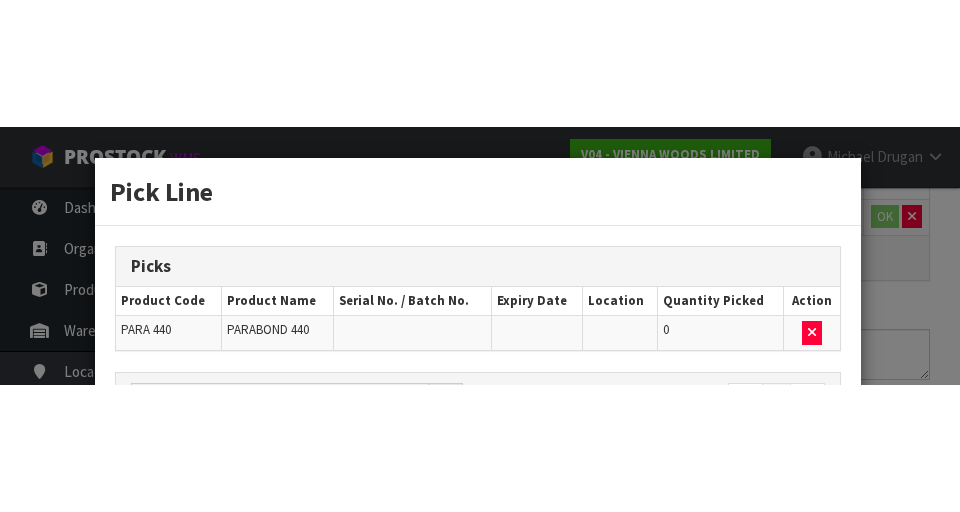 scroll, scrollTop: 456, scrollLeft: 0, axis: vertical 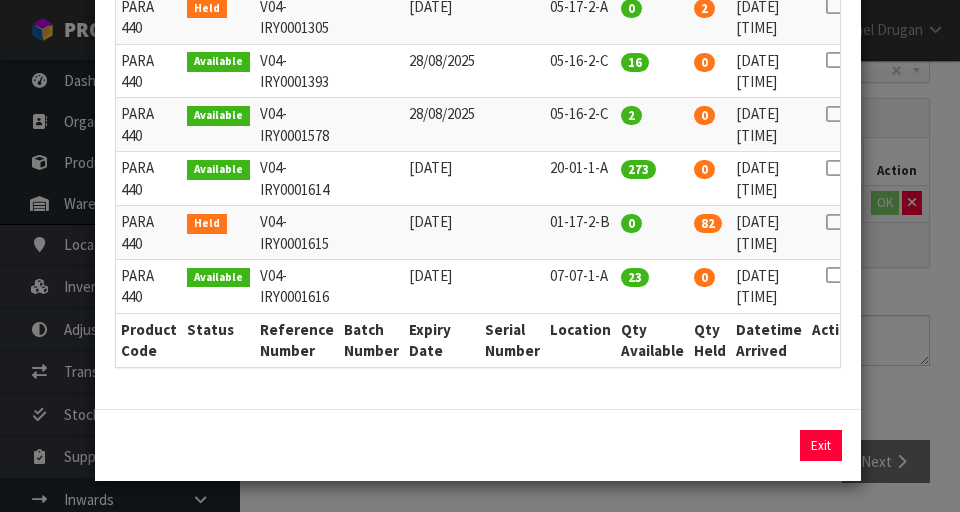click at bounding box center (834, 168) 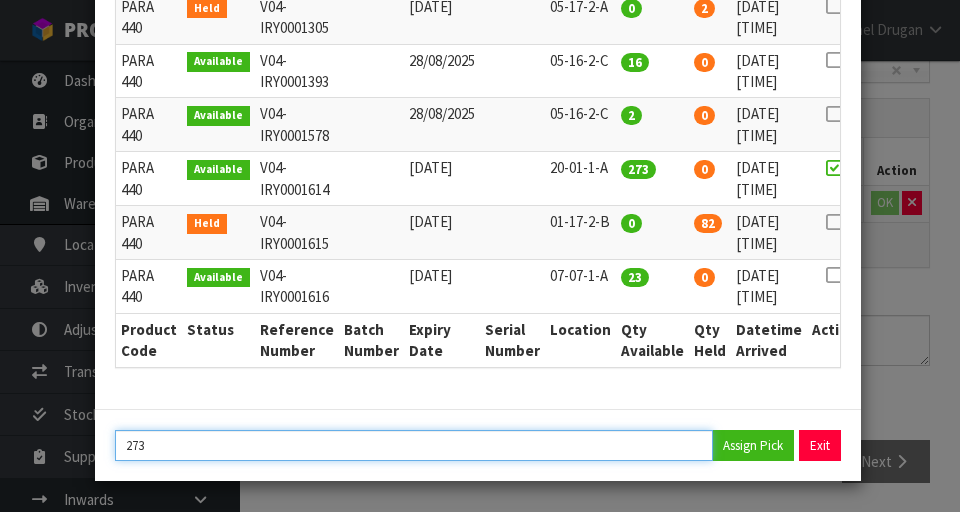 click on "273" at bounding box center [414, 445] 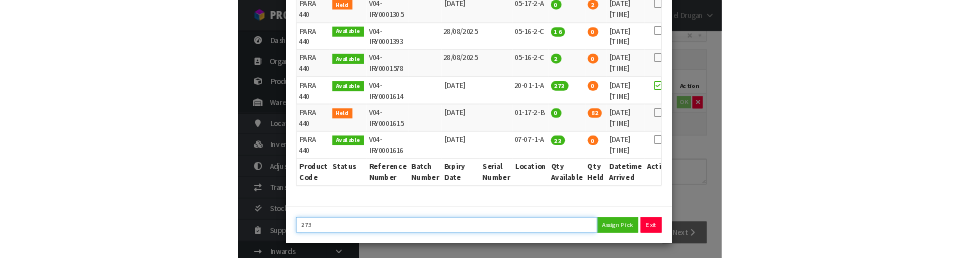 scroll, scrollTop: 447, scrollLeft: 0, axis: vertical 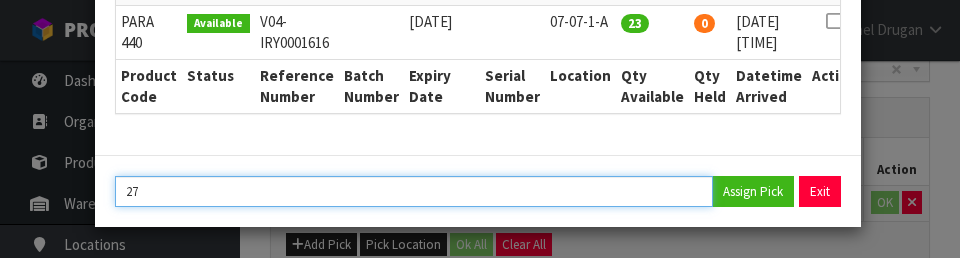 type on "2" 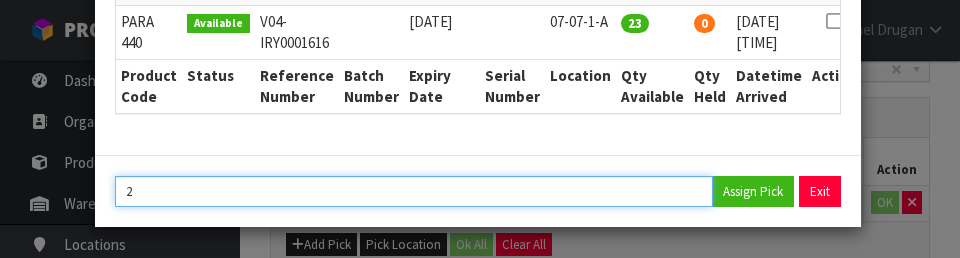 type on "27" 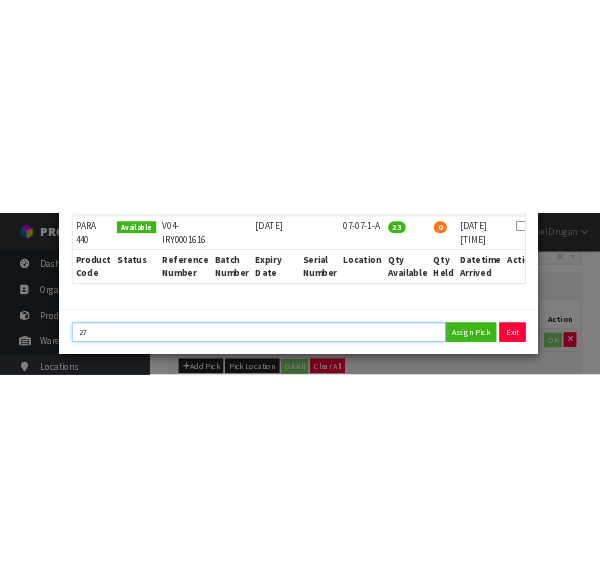 scroll, scrollTop: 433, scrollLeft: 0, axis: vertical 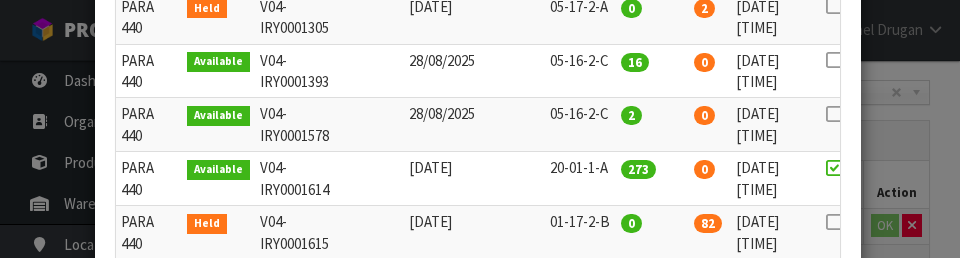 click on "Pick Line
Picks
Product Code
Product Name
Serial No. / Batch No.
Expiry Date
Location
Quantity Picked
Action
PARA 440
PARABOND 440
0
←
1
→
Product Code
Status
Reference Number
Batch Number
Expiry Date
Serial Number
Location
Qty Available
Qty Held
Datetime Arrived
Action
Held 0" at bounding box center (480, 129) 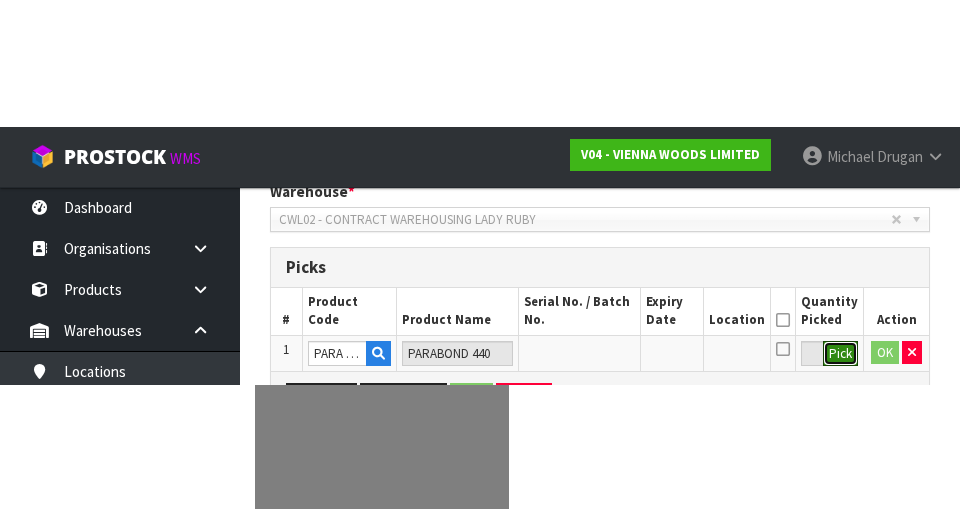 scroll, scrollTop: 433, scrollLeft: 0, axis: vertical 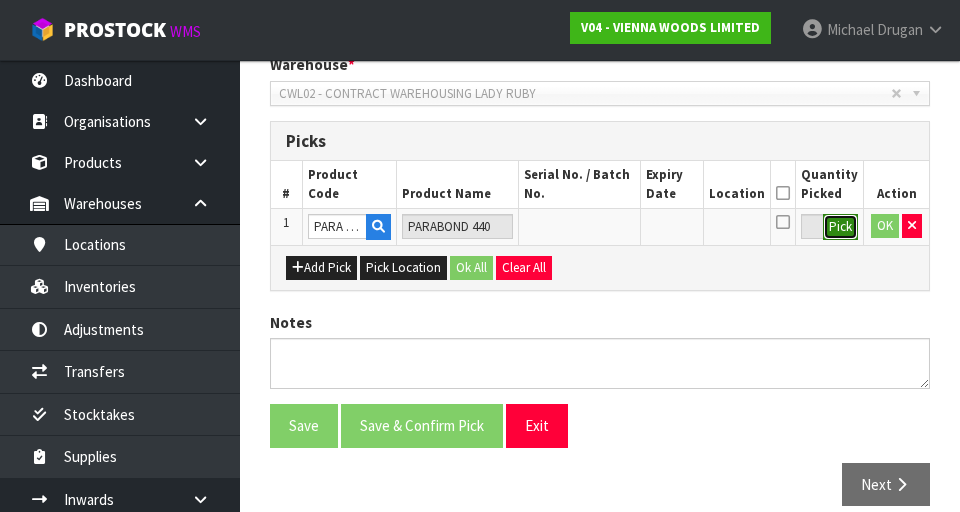 click on "Pick" at bounding box center (840, 227) 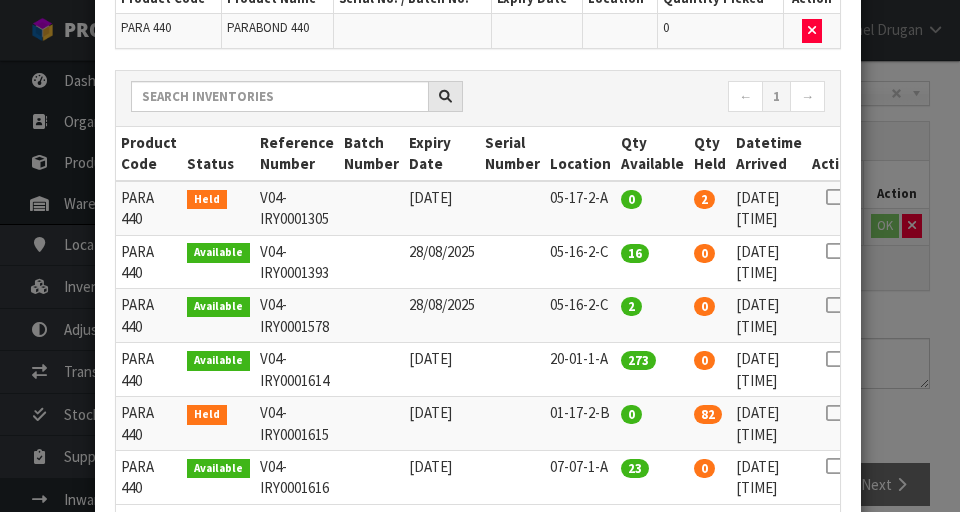 scroll, scrollTop: 366, scrollLeft: 0, axis: vertical 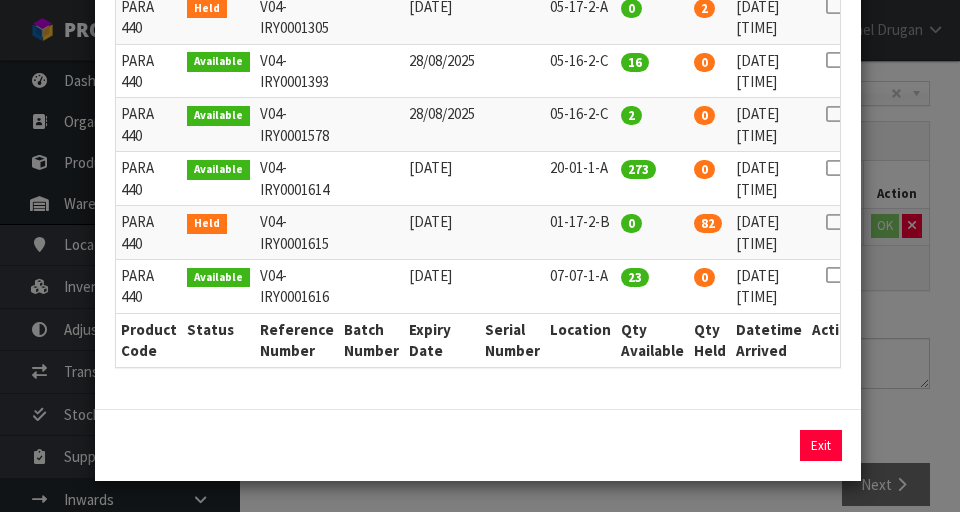 click at bounding box center (834, 168) 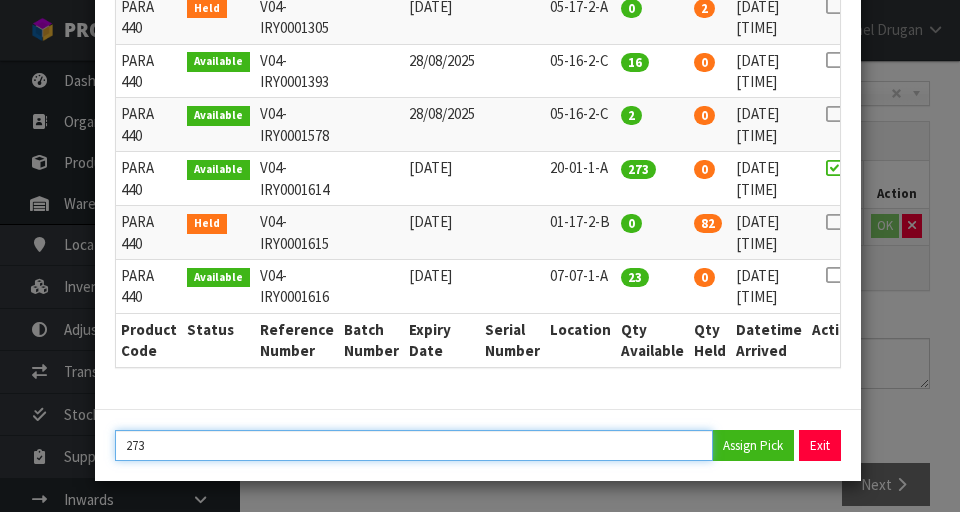 click on "273" at bounding box center (414, 445) 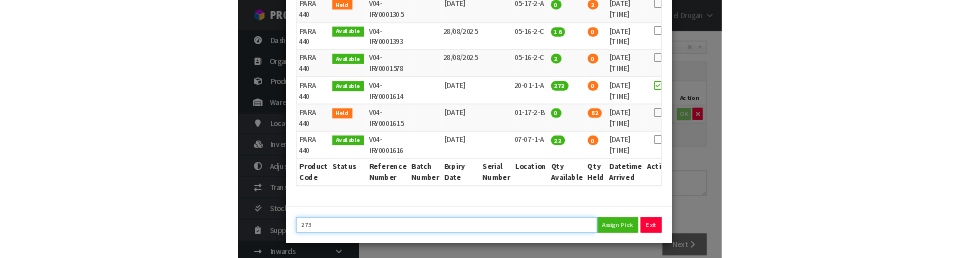 scroll, scrollTop: 424, scrollLeft: 0, axis: vertical 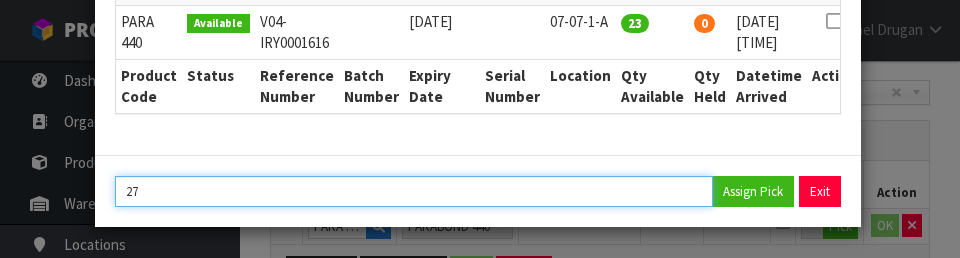 type on "2" 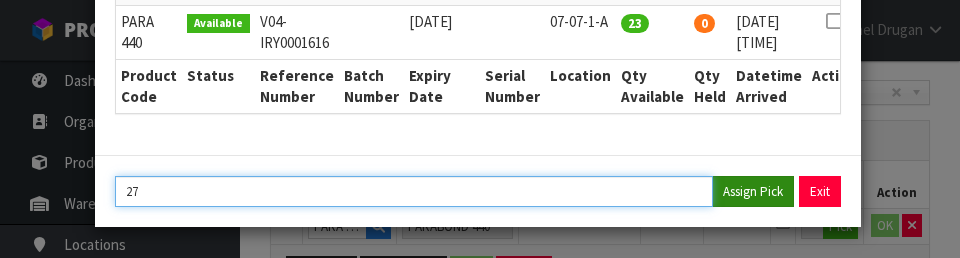 type on "27" 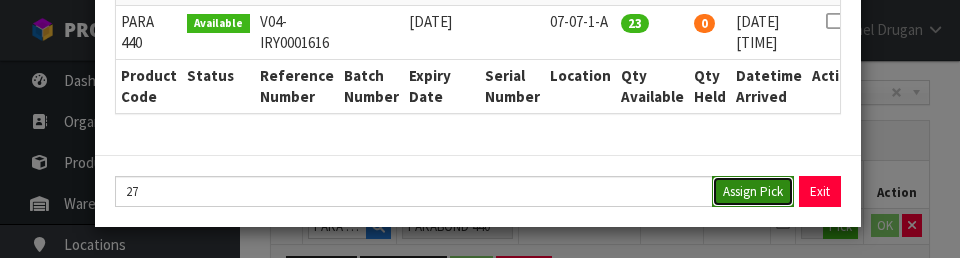 click on "Assign Pick" at bounding box center [753, 191] 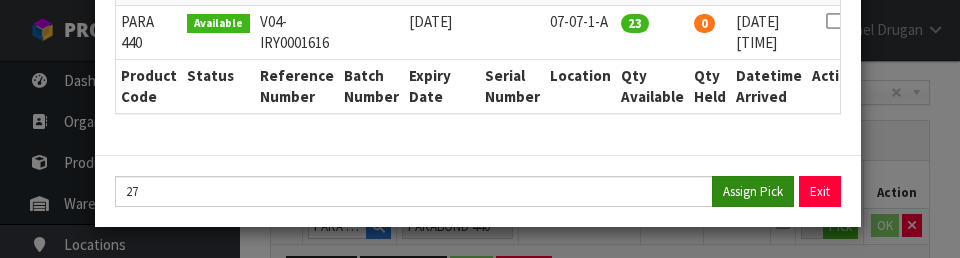 type on "27" 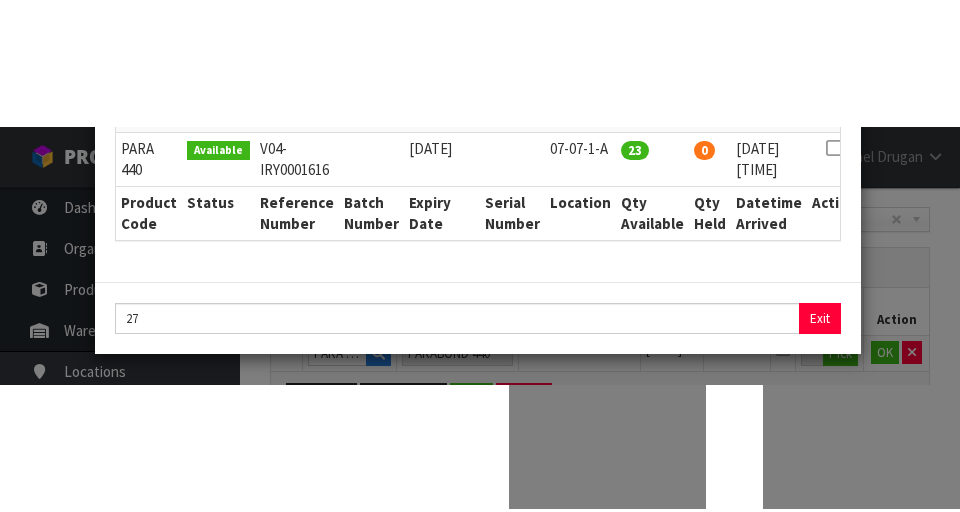 scroll, scrollTop: 433, scrollLeft: 0, axis: vertical 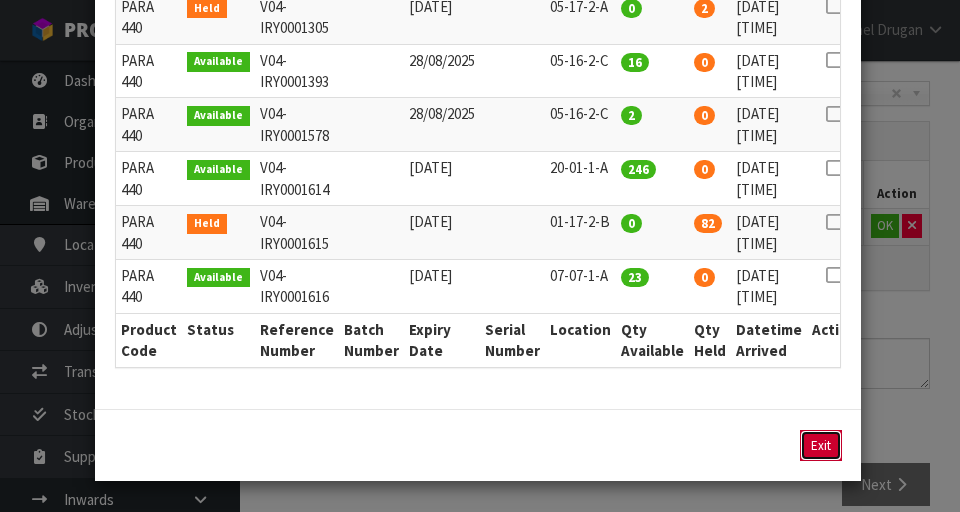 click on "Exit" at bounding box center (821, 445) 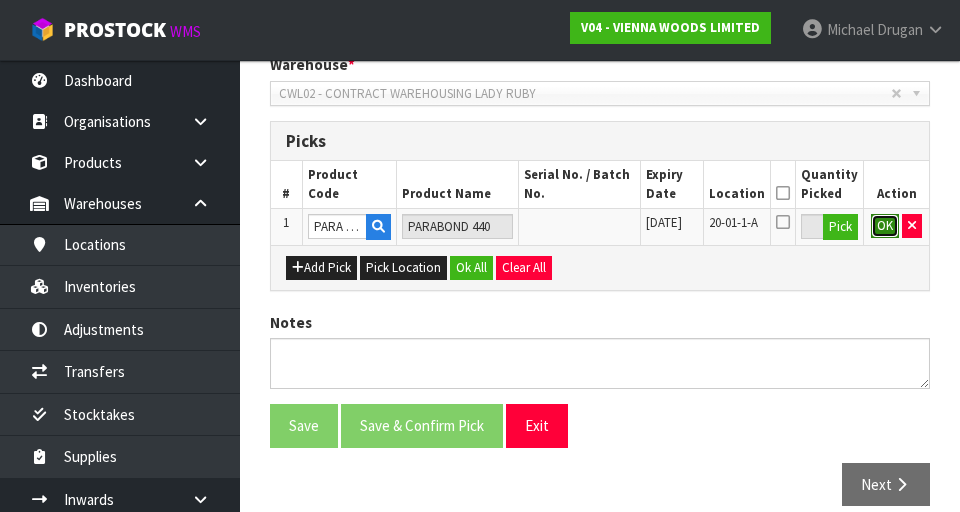 click on "OK" at bounding box center (885, 226) 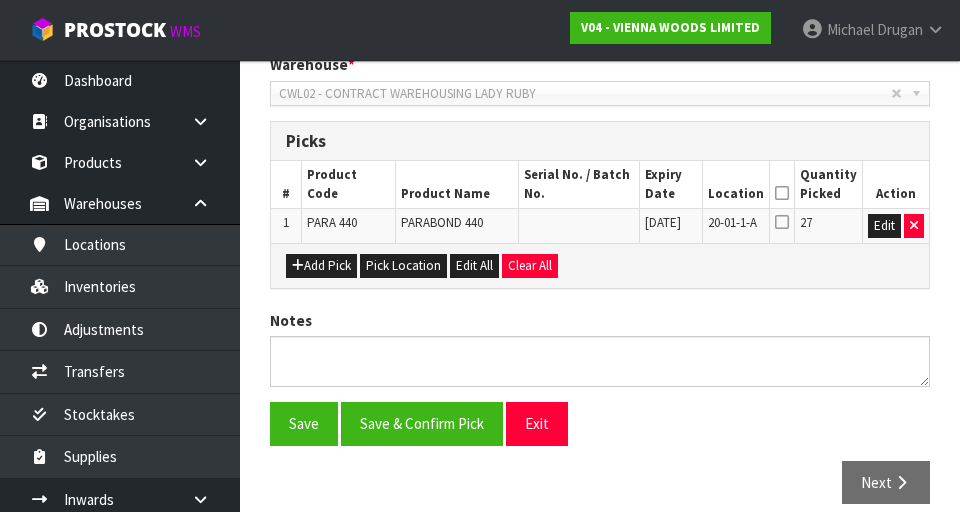 click at bounding box center (782, 193) 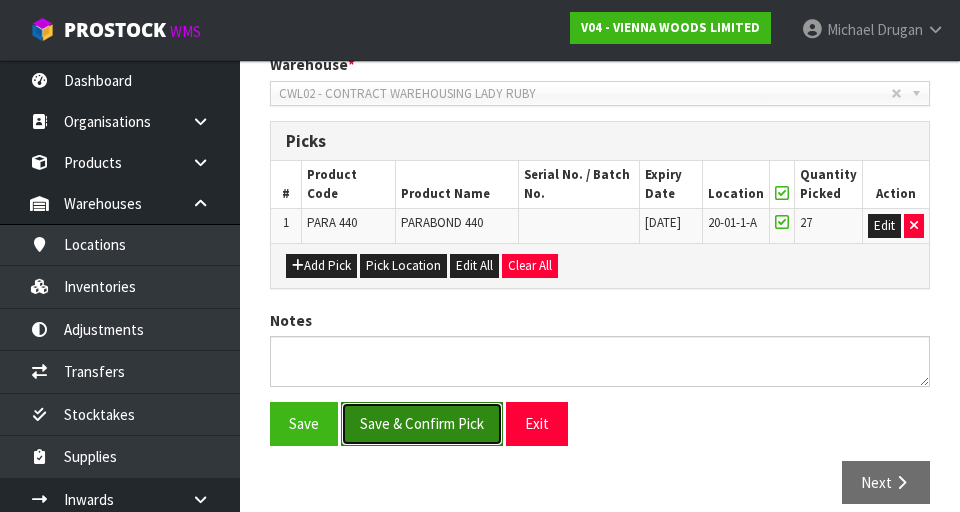 click on "Save & Confirm Pick" at bounding box center [422, 423] 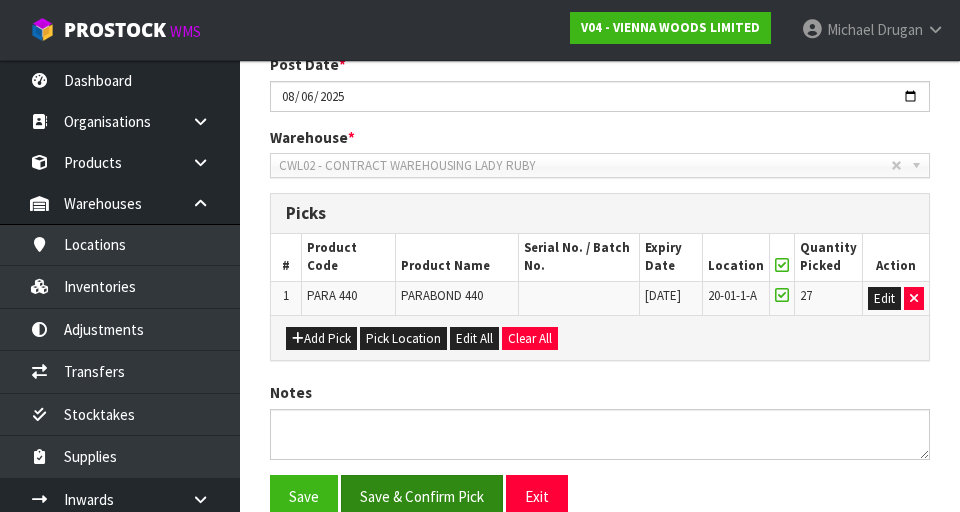 scroll, scrollTop: 0, scrollLeft: 0, axis: both 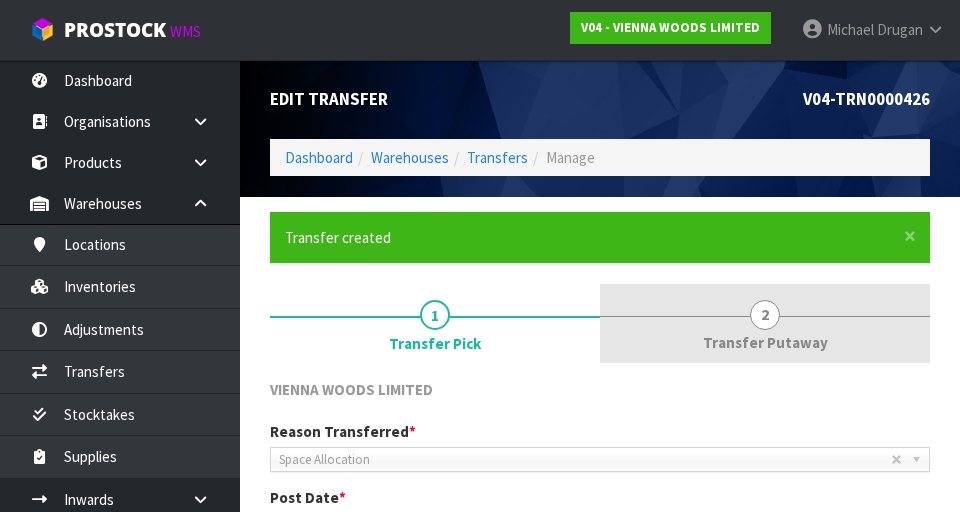 click on "2" at bounding box center [765, 315] 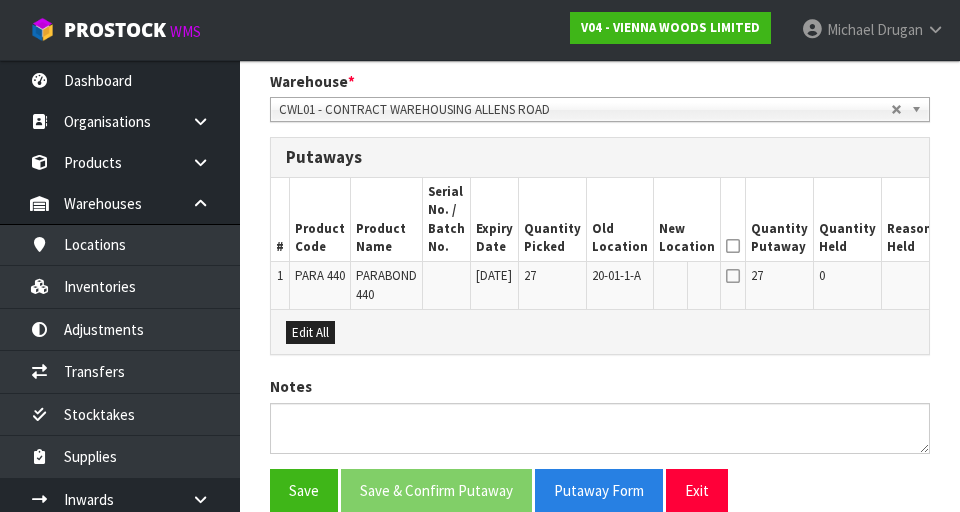 scroll, scrollTop: 492, scrollLeft: 0, axis: vertical 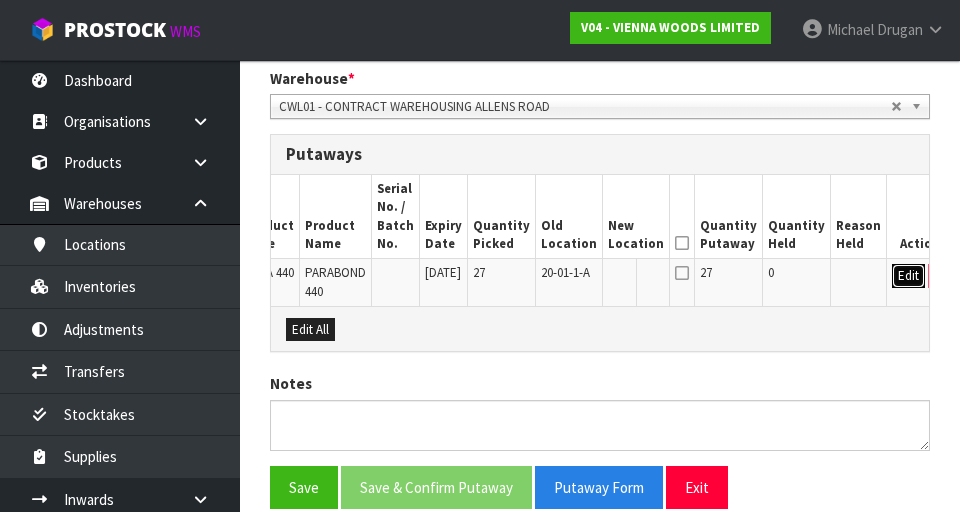 click on "Edit" at bounding box center [908, 276] 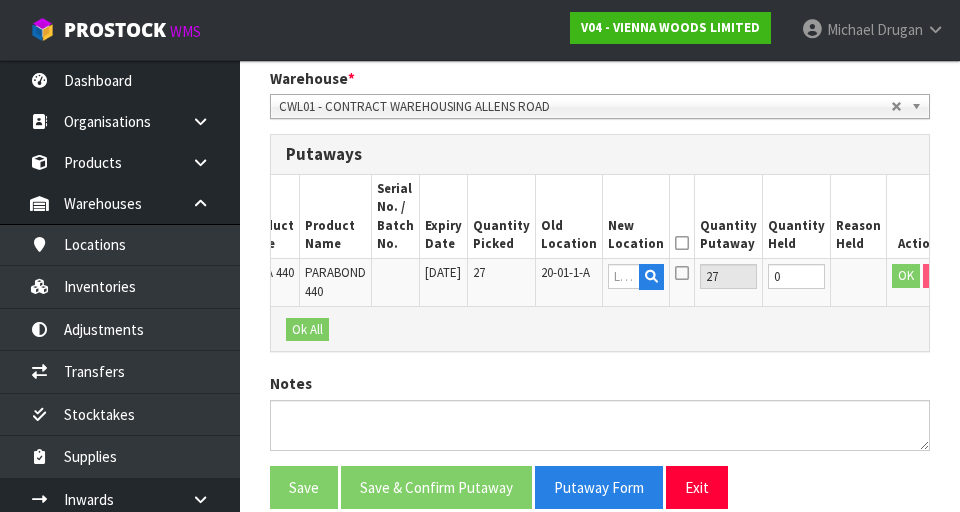 scroll, scrollTop: 0, scrollLeft: 46, axis: horizontal 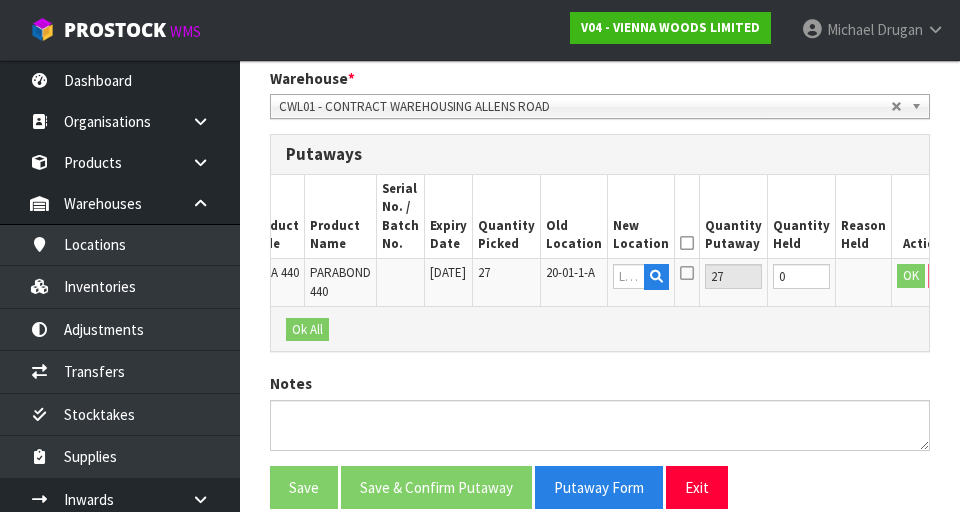 click on "20-01-1-A" at bounding box center (570, 272) 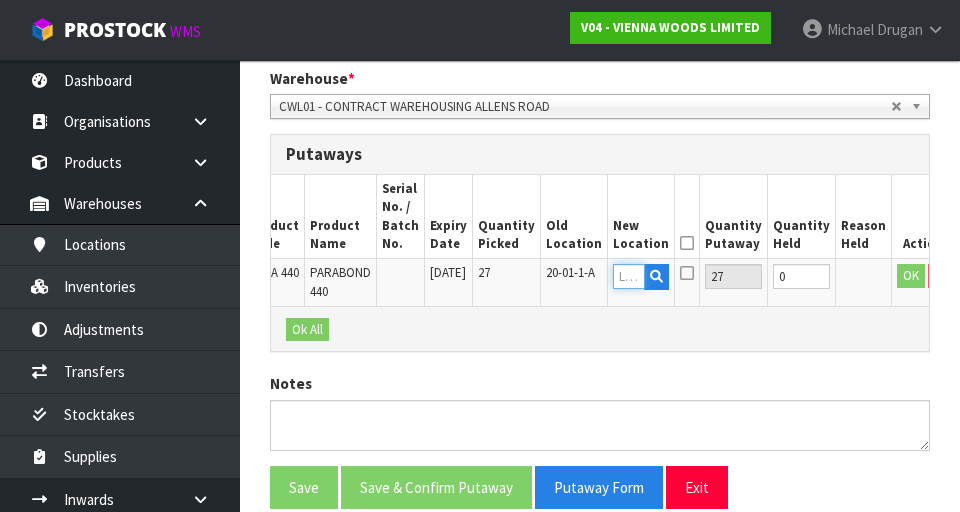 click at bounding box center (629, 276) 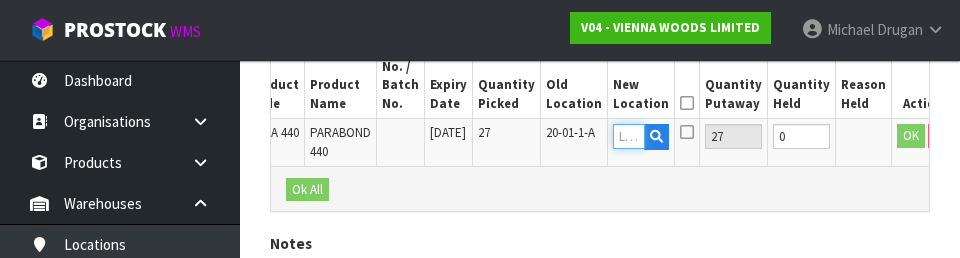 scroll, scrollTop: 630, scrollLeft: 0, axis: vertical 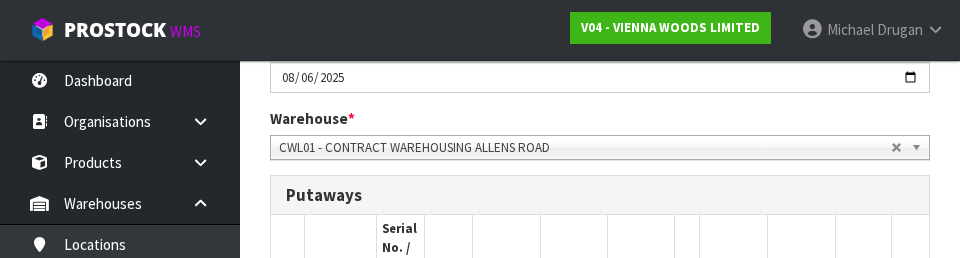 type on "07-07-1-B" 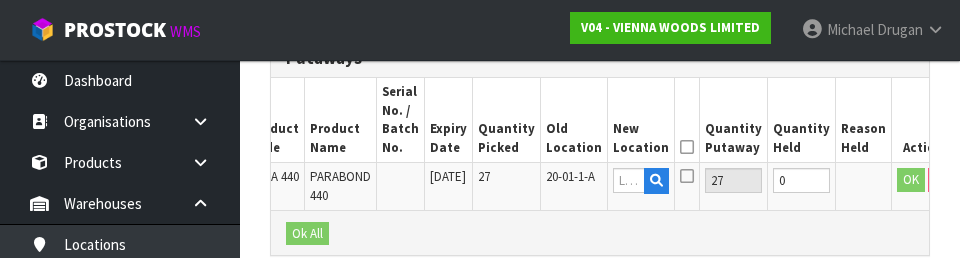 click on "Ok All" at bounding box center (600, 232) 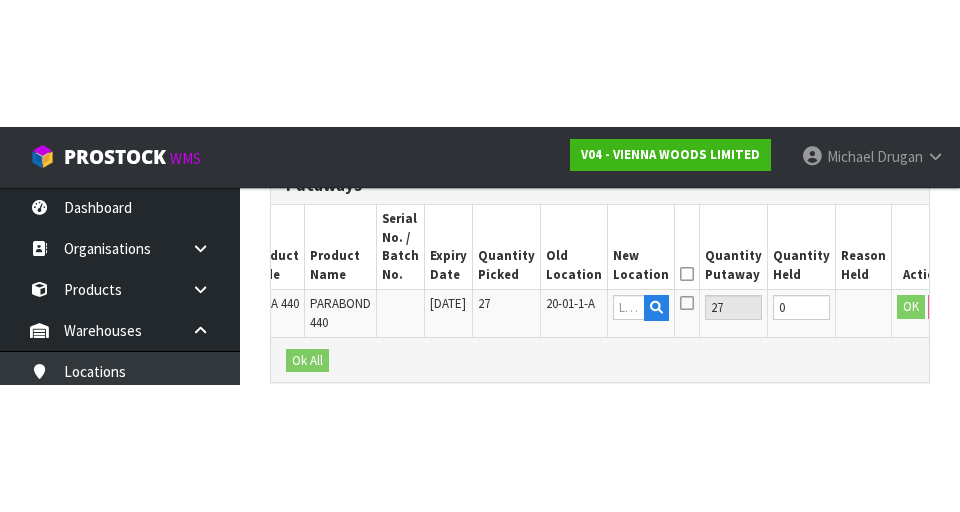 scroll, scrollTop: 577, scrollLeft: 0, axis: vertical 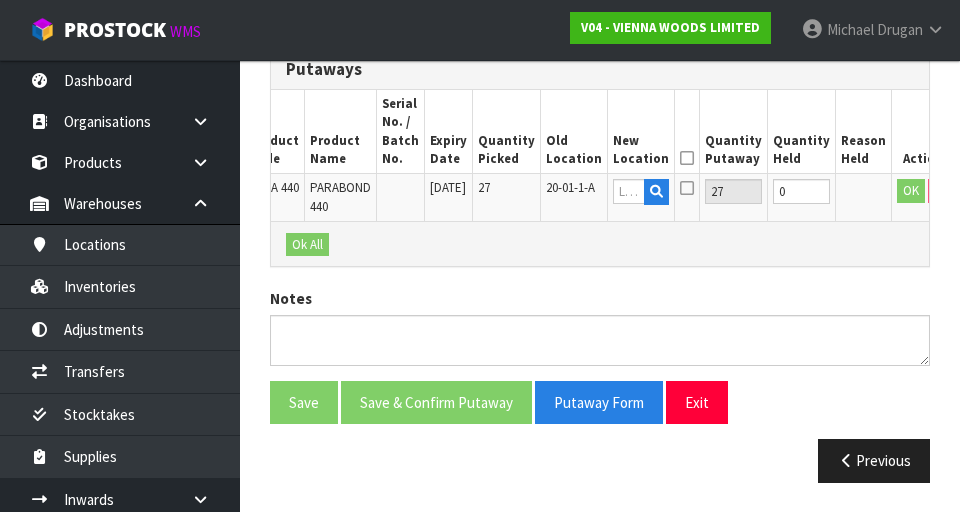 click on "20-01-1-A" at bounding box center [574, 197] 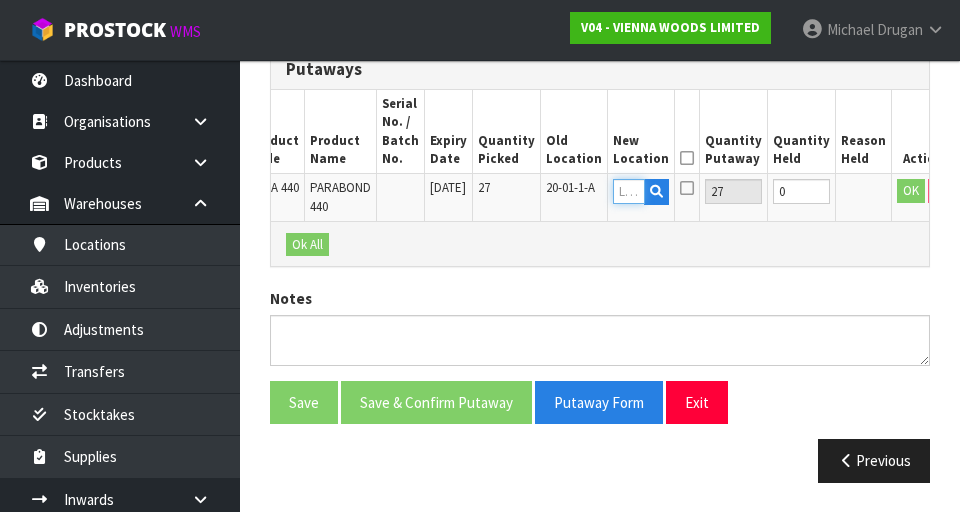 click at bounding box center (629, 191) 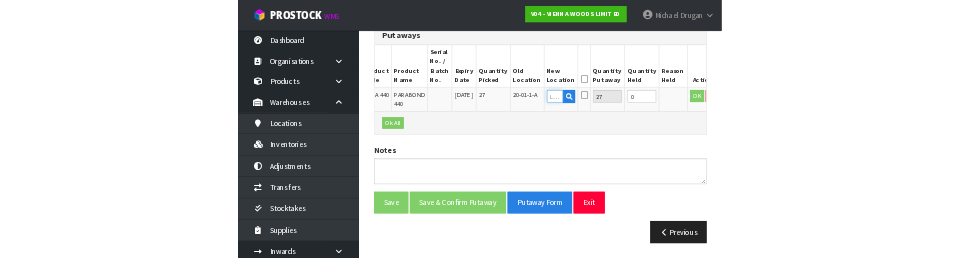 scroll, scrollTop: 568, scrollLeft: 0, axis: vertical 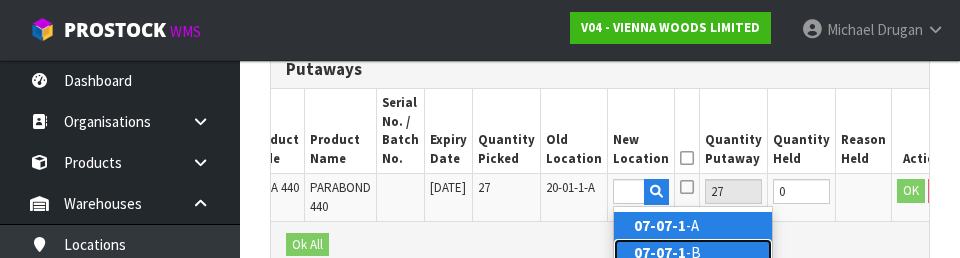 click on "07-07-1 -B" at bounding box center (693, 252) 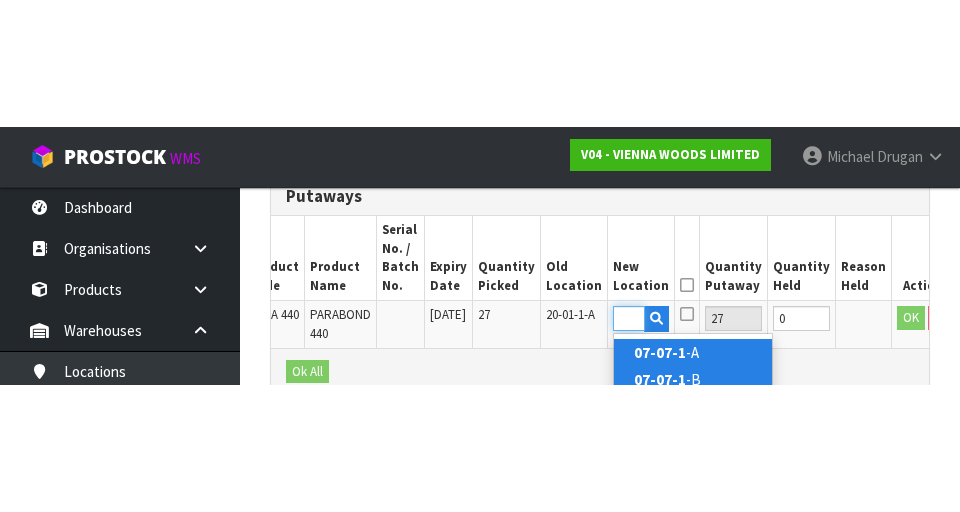 scroll, scrollTop: 577, scrollLeft: 0, axis: vertical 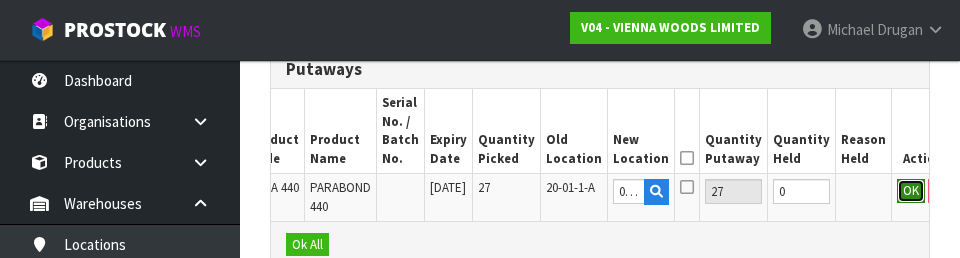 click on "OK" at bounding box center [911, 191] 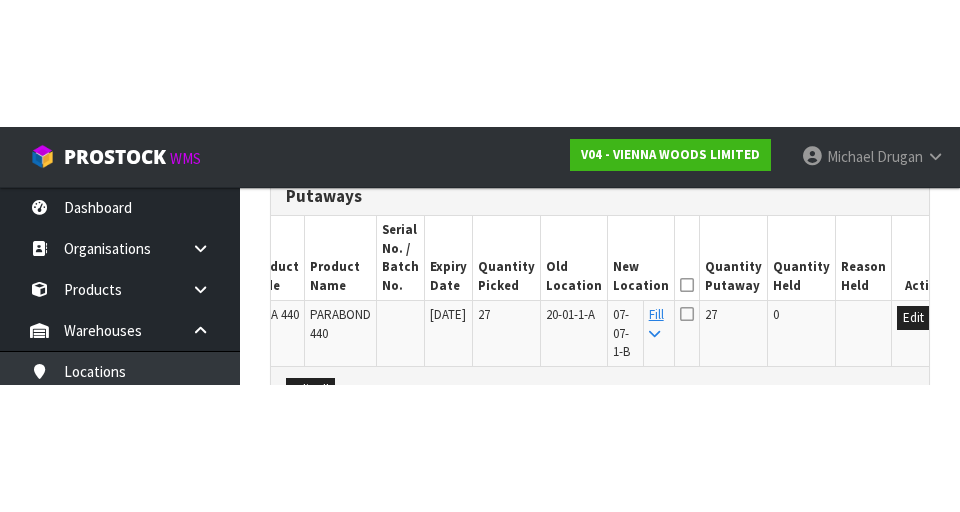 scroll, scrollTop: 577, scrollLeft: 0, axis: vertical 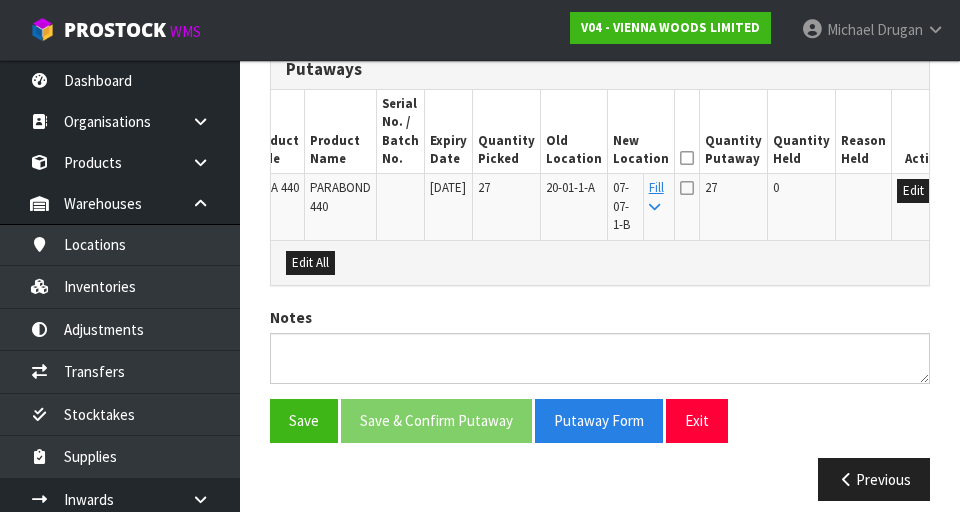 click at bounding box center [687, 158] 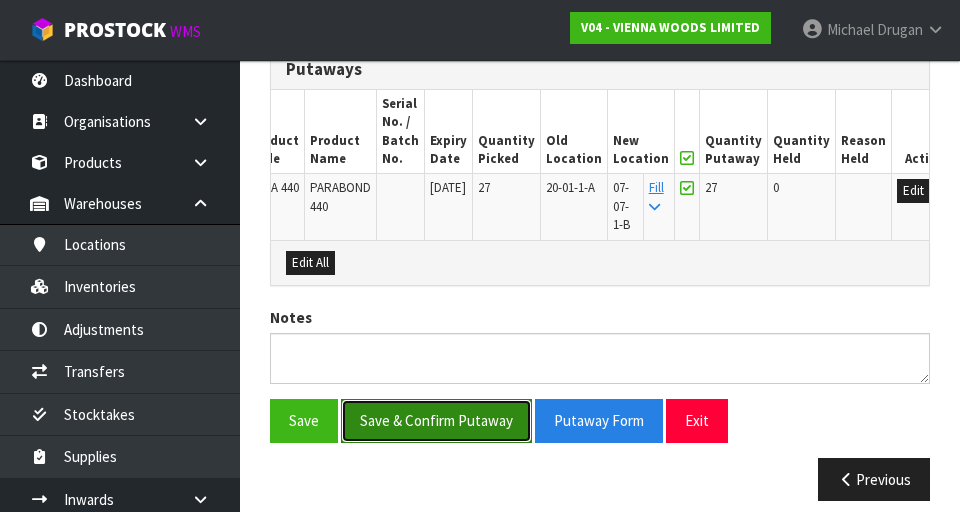 click on "Save & Confirm Putaway" at bounding box center [436, 420] 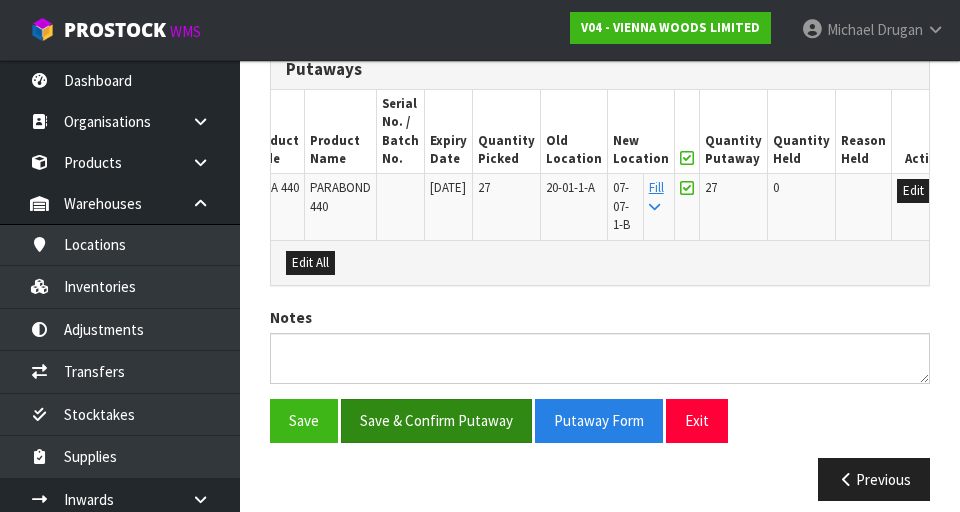 scroll, scrollTop: 0, scrollLeft: 0, axis: both 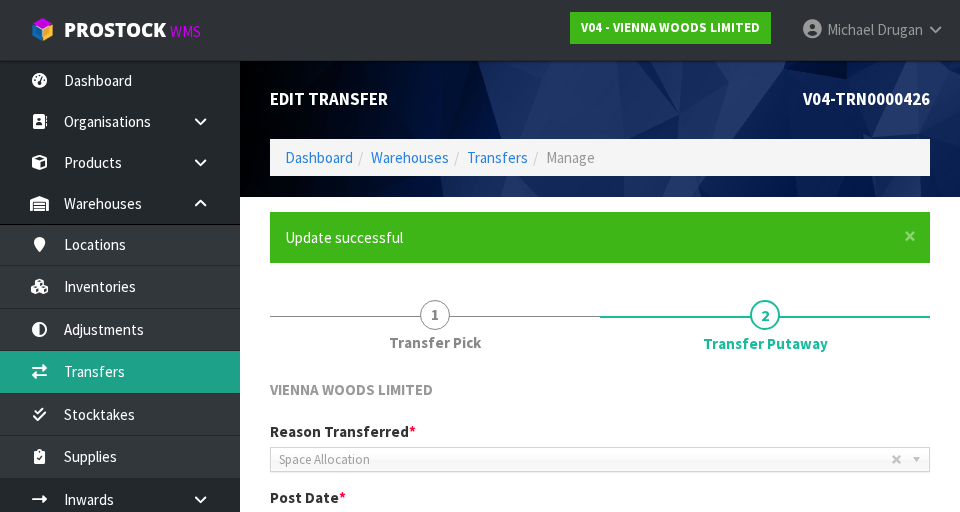 click on "Transfers" at bounding box center [120, 371] 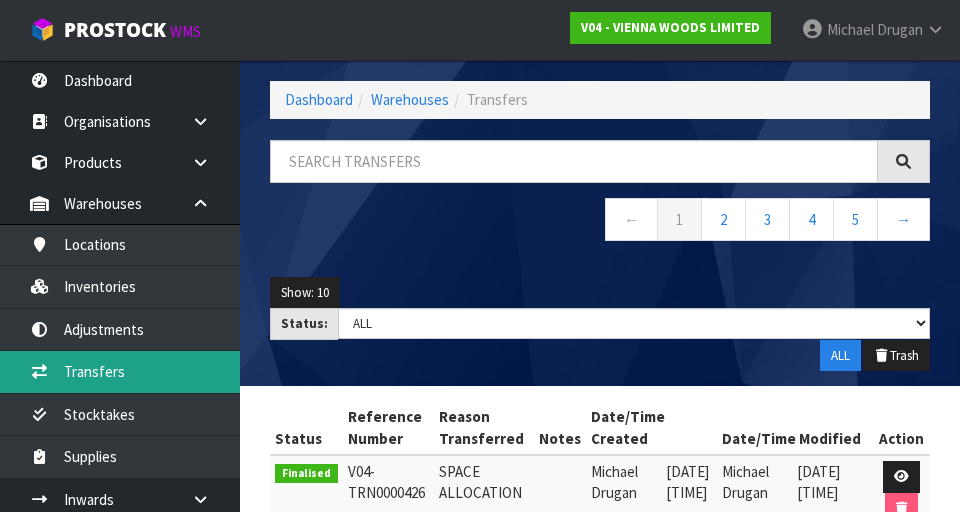 scroll, scrollTop: 0, scrollLeft: 0, axis: both 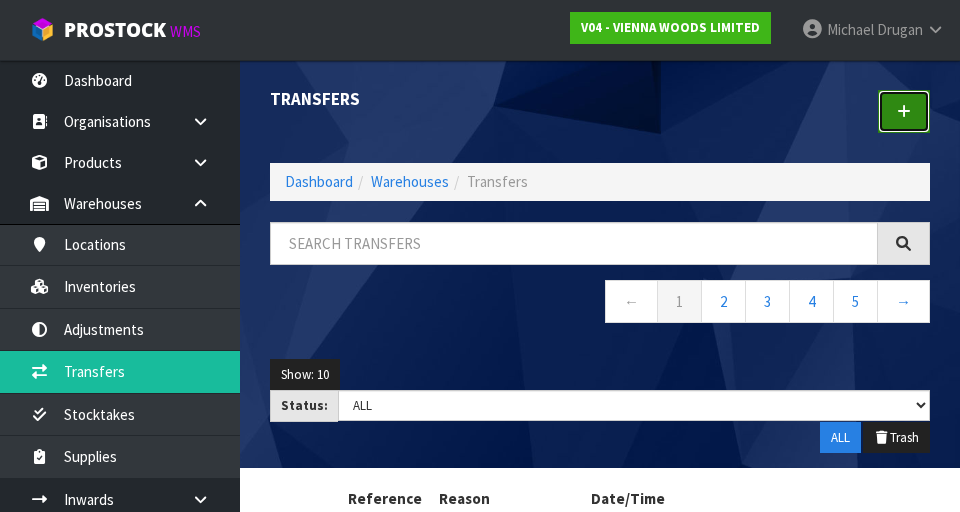 click at bounding box center [904, 111] 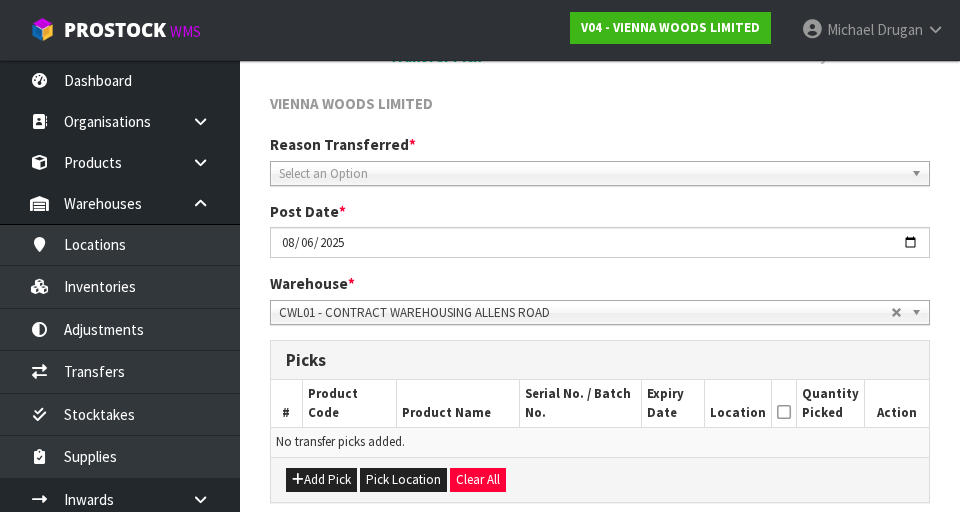 scroll, scrollTop: 218, scrollLeft: 0, axis: vertical 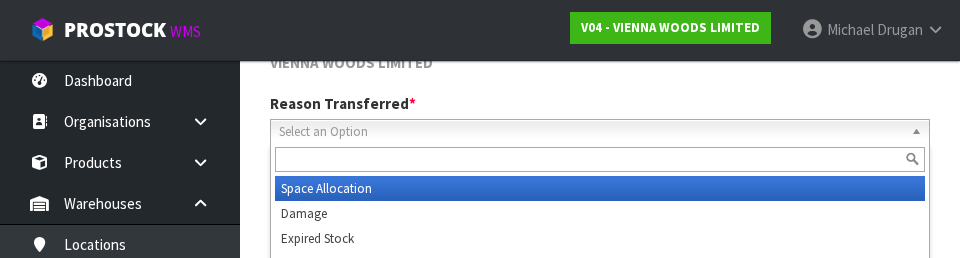 click at bounding box center [600, 159] 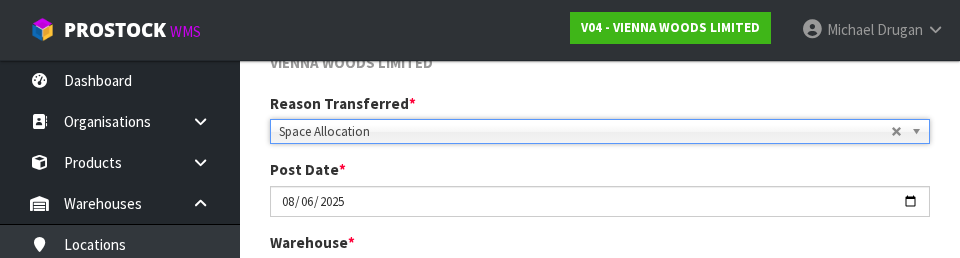 click on "VIENNA WOODS LIMITED" at bounding box center [600, 72] 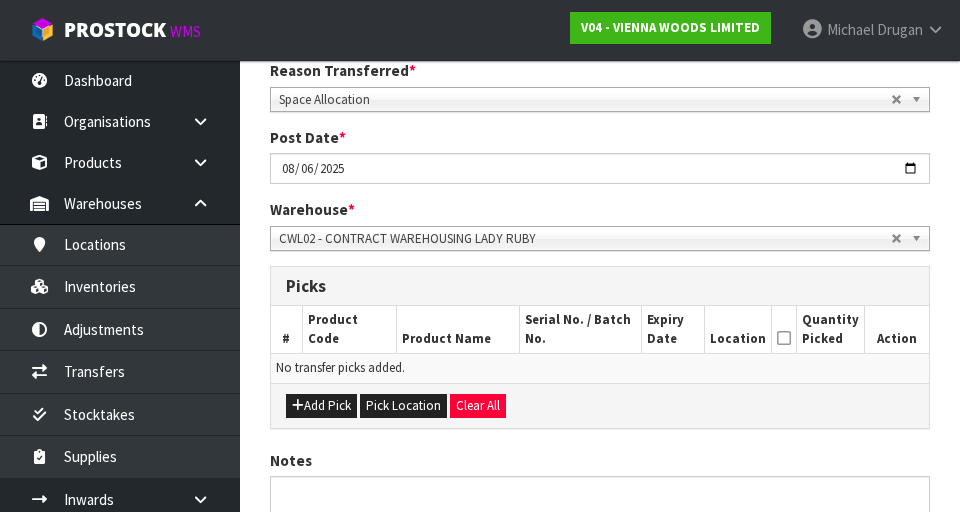 scroll, scrollTop: 304, scrollLeft: 0, axis: vertical 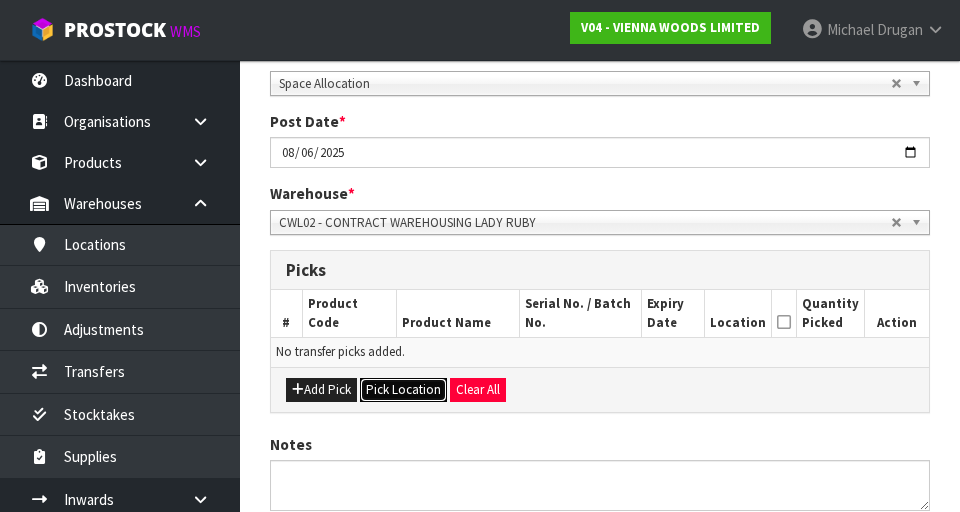 click on "Pick Location" at bounding box center [403, 390] 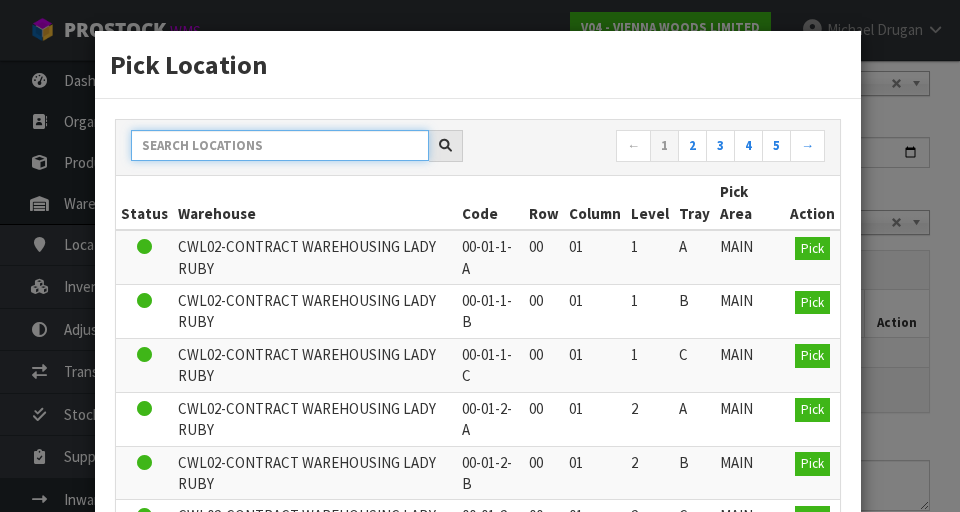 click at bounding box center [280, 145] 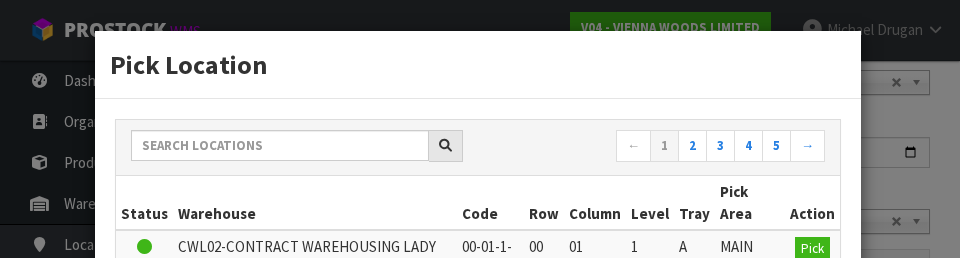 click on "Pick Location
←
1
→
Status
Warehouse
Code
Row
Column
Level
Tray
Pick Area
Action
[COMPANY] [PRODUCT] [LOCATION]
[LOCATION]
00
01
1
A
MAIN
Pick
[COMPANY] [PRODUCT] [LOCATION]
[LOCATION]
00
01
1
B
MAIN
Pick
[COMPANY] [PRODUCT] [LOCATION]
[LOCATION]
00
01
1
C" at bounding box center [480, 129] 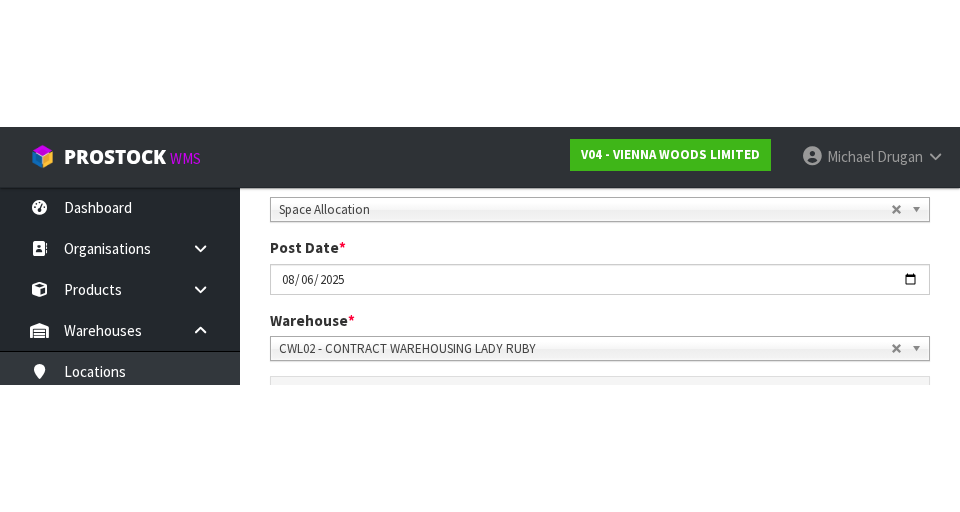 scroll, scrollTop: 304, scrollLeft: 0, axis: vertical 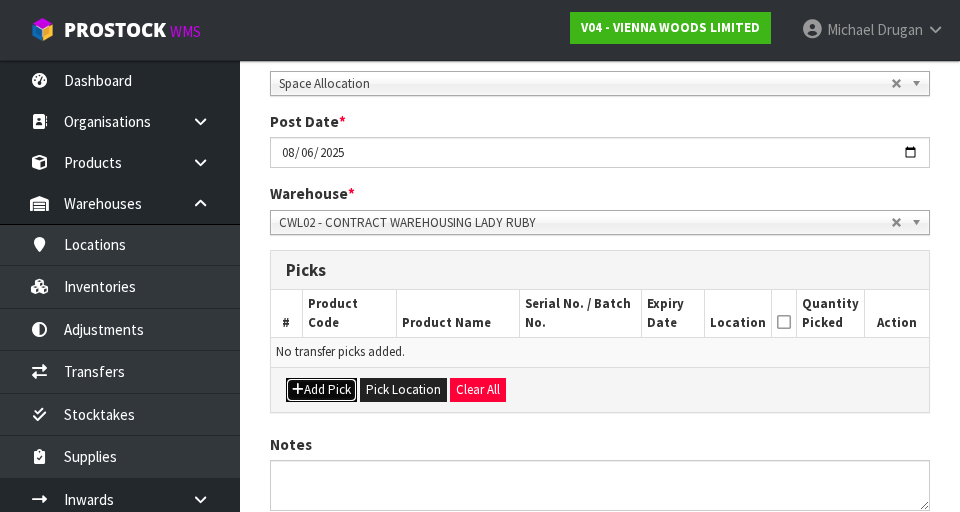 click on "Add Pick" at bounding box center (321, 390) 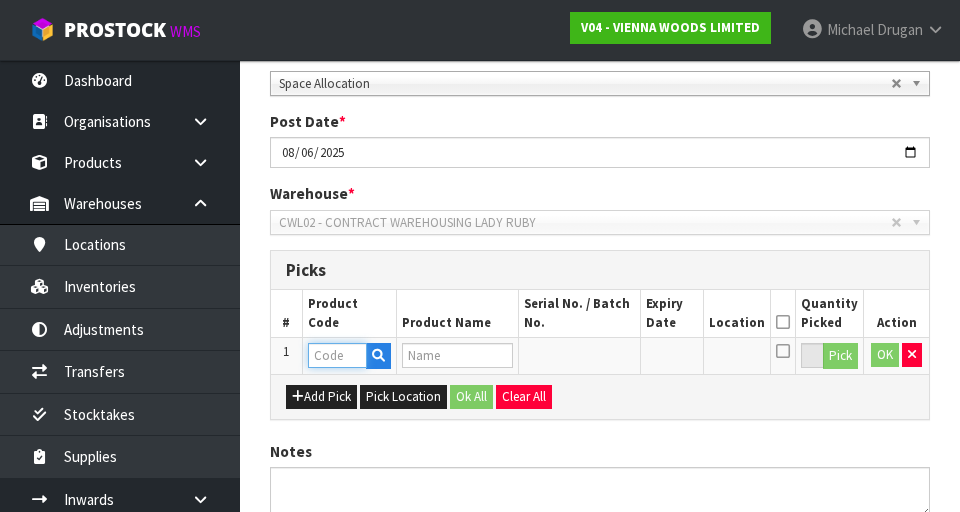 click at bounding box center [337, 355] 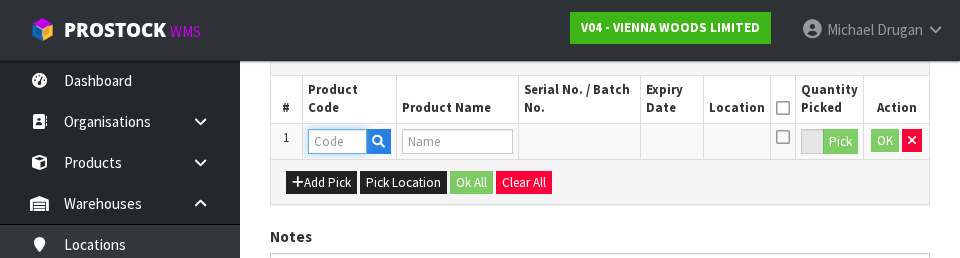 scroll, scrollTop: 521, scrollLeft: 0, axis: vertical 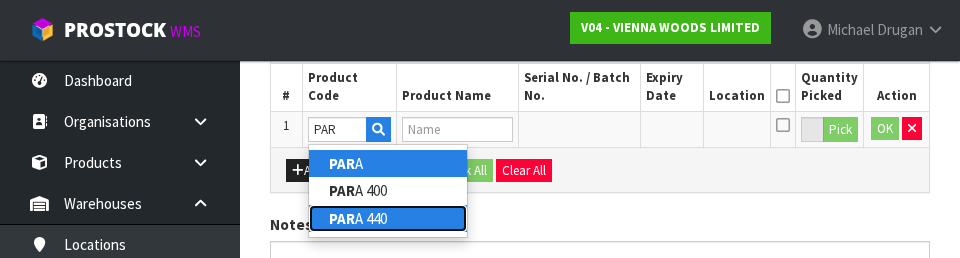 click on "PAR A 440" at bounding box center [388, 218] 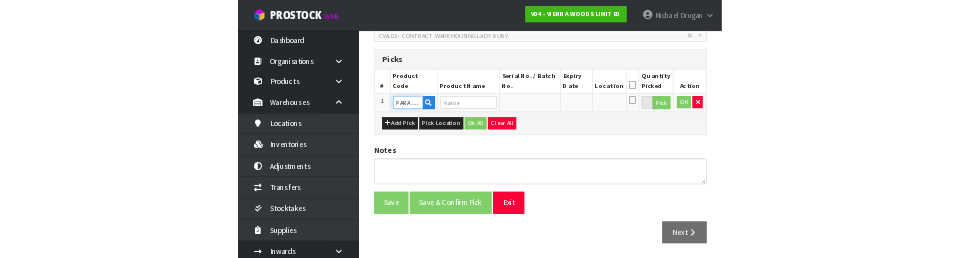 scroll, scrollTop: 521, scrollLeft: 0, axis: vertical 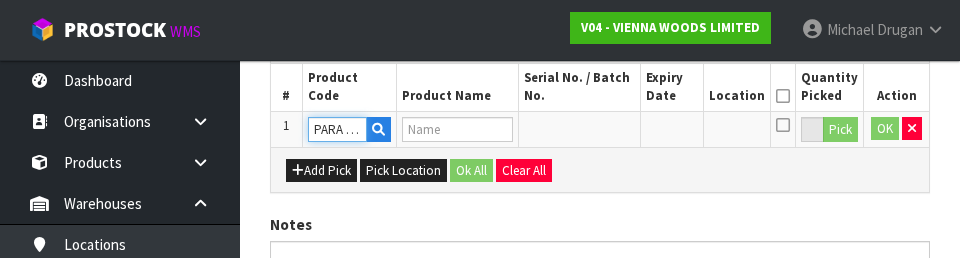 type on "PARABOND 440" 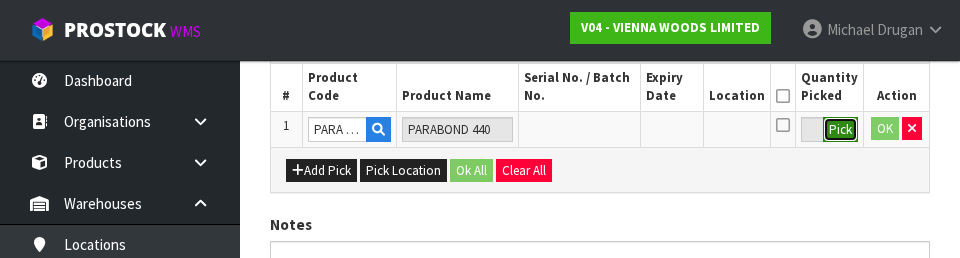 click on "Pick" at bounding box center (840, 130) 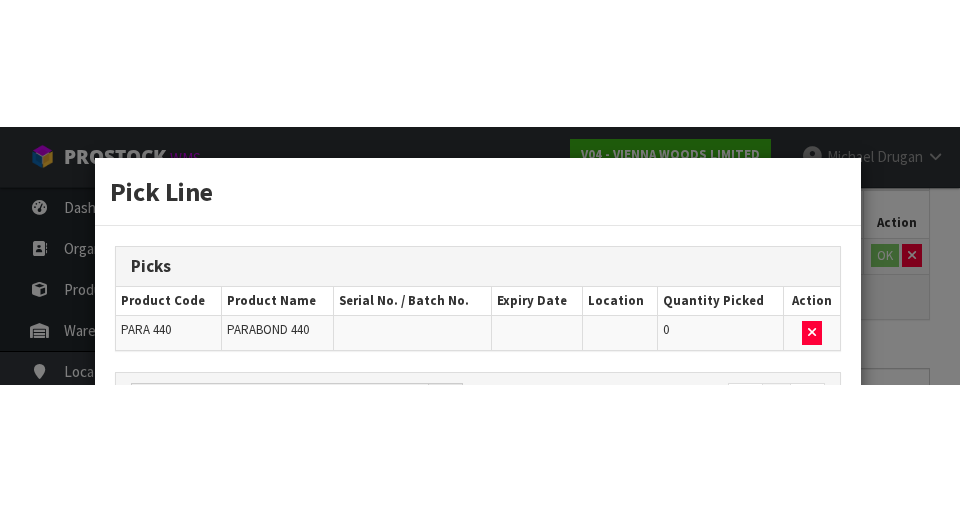 scroll, scrollTop: 456, scrollLeft: 0, axis: vertical 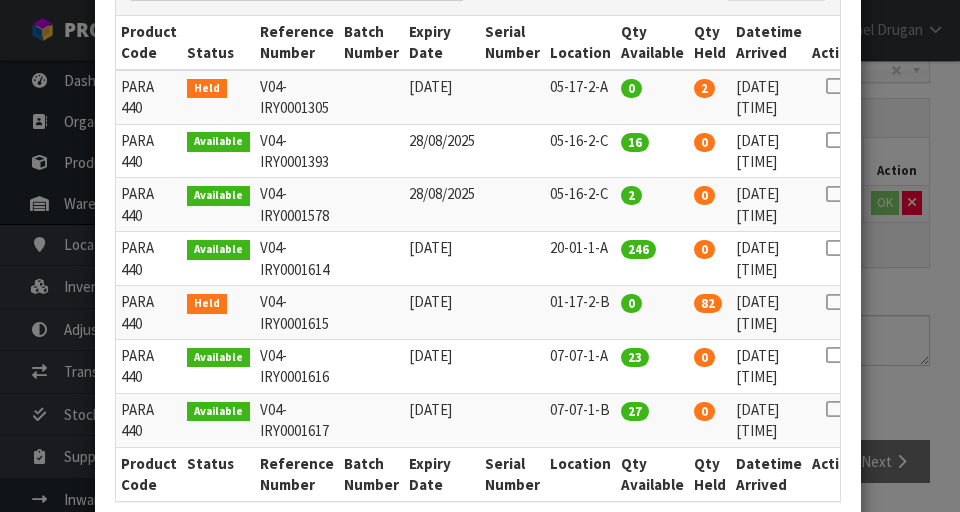 click at bounding box center (834, 248) 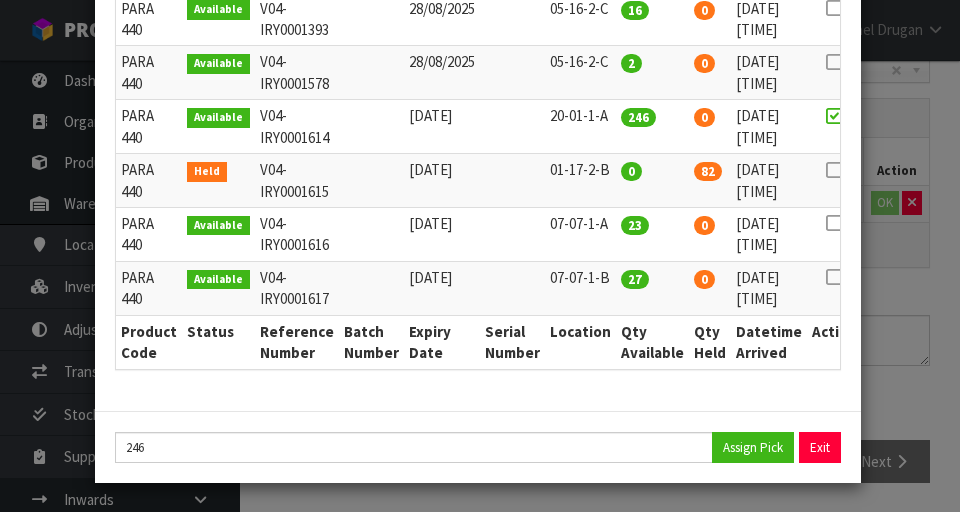 scroll, scrollTop: 420, scrollLeft: 0, axis: vertical 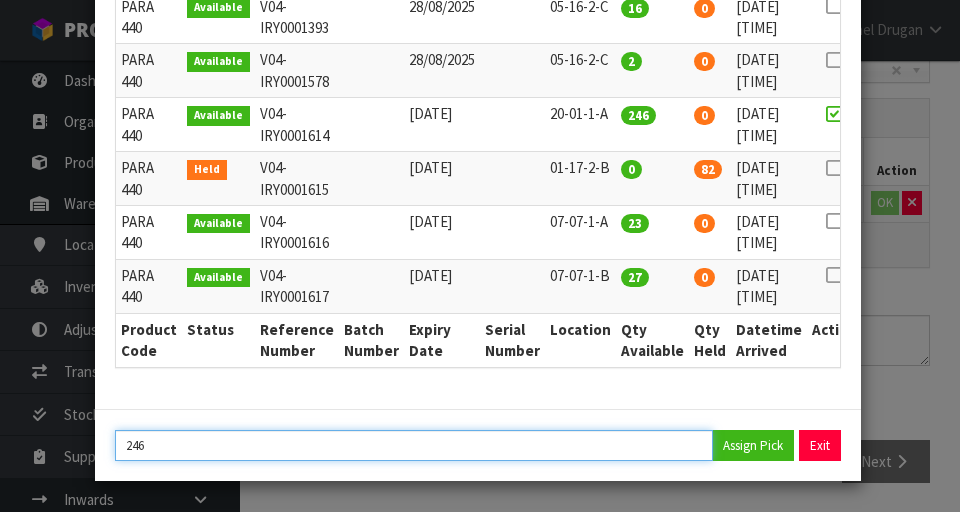 click on "246" at bounding box center (414, 445) 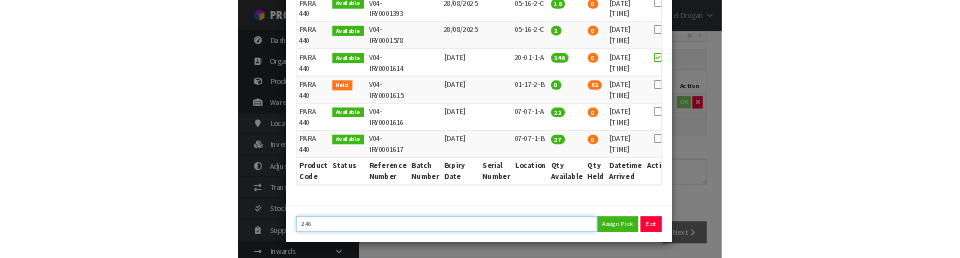 scroll, scrollTop: 447, scrollLeft: 0, axis: vertical 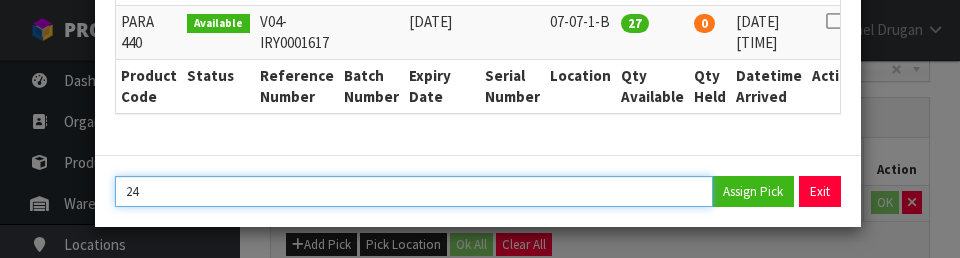 type on "2" 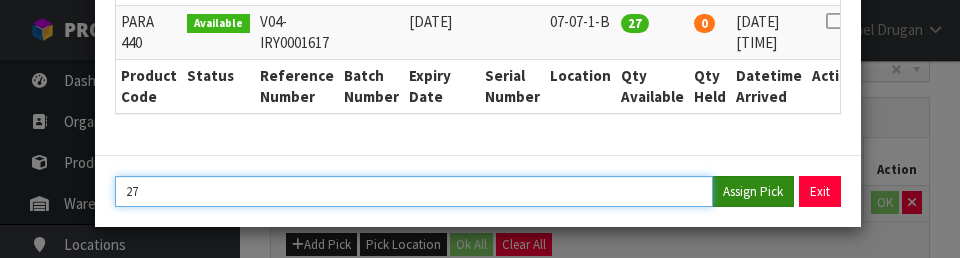 type on "27" 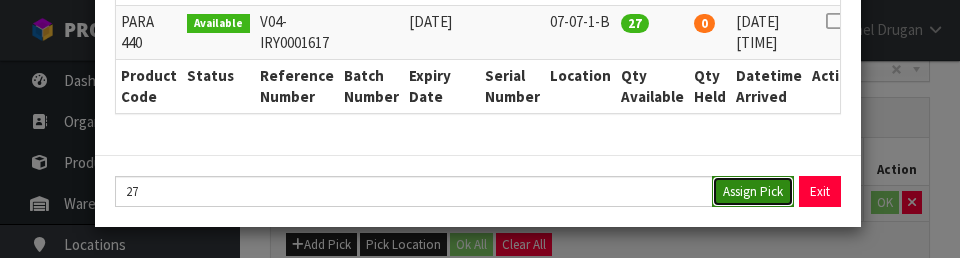 click on "Assign Pick" at bounding box center (753, 191) 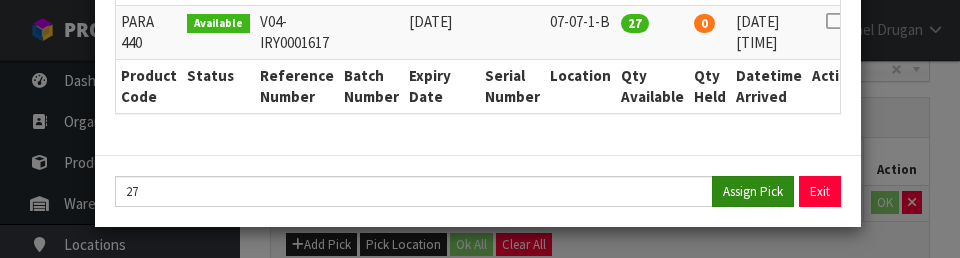 type on "27" 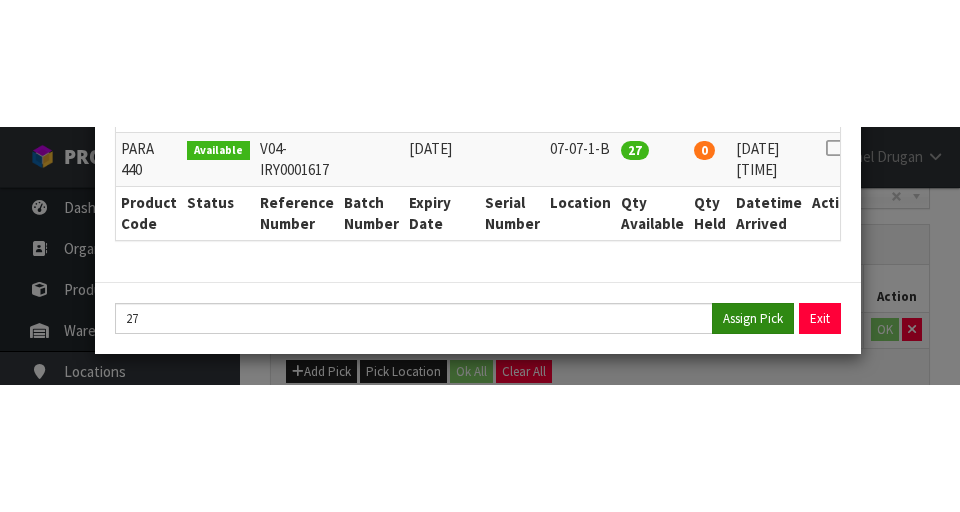 scroll, scrollTop: 456, scrollLeft: 0, axis: vertical 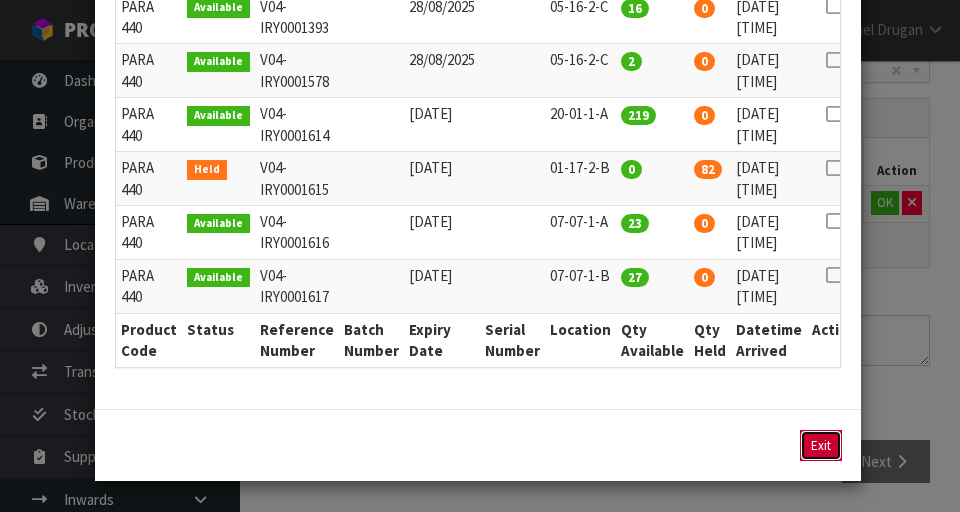 click on "Exit" at bounding box center (821, 445) 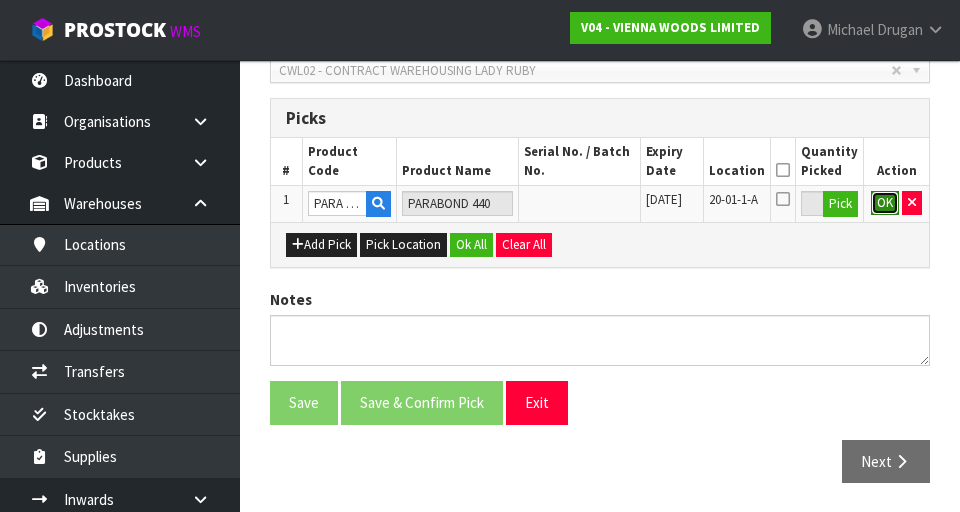 click on "OK" at bounding box center [885, 203] 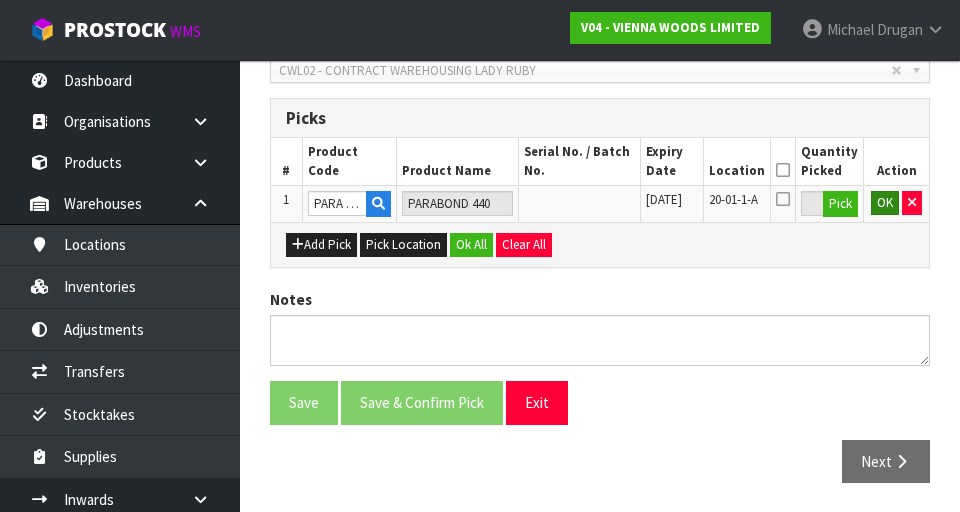 scroll, scrollTop: 454, scrollLeft: 0, axis: vertical 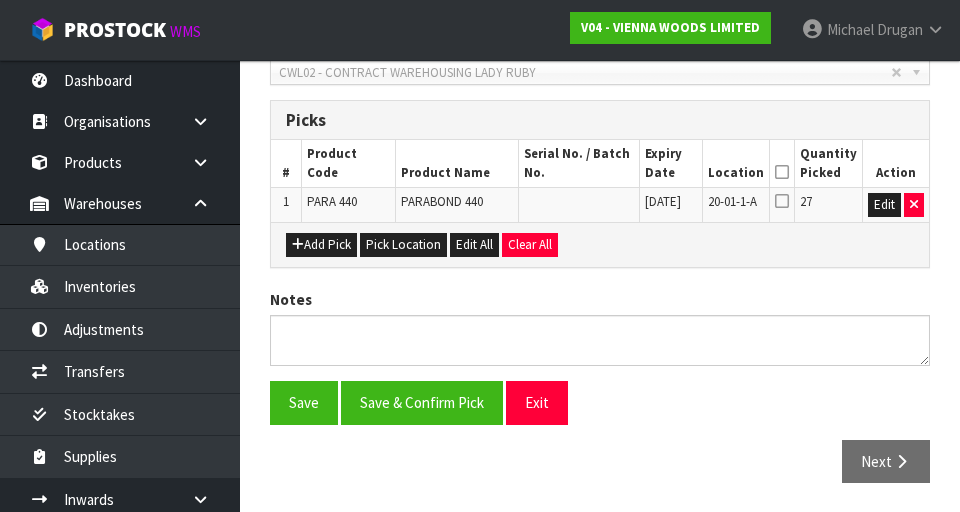 click at bounding box center [782, 172] 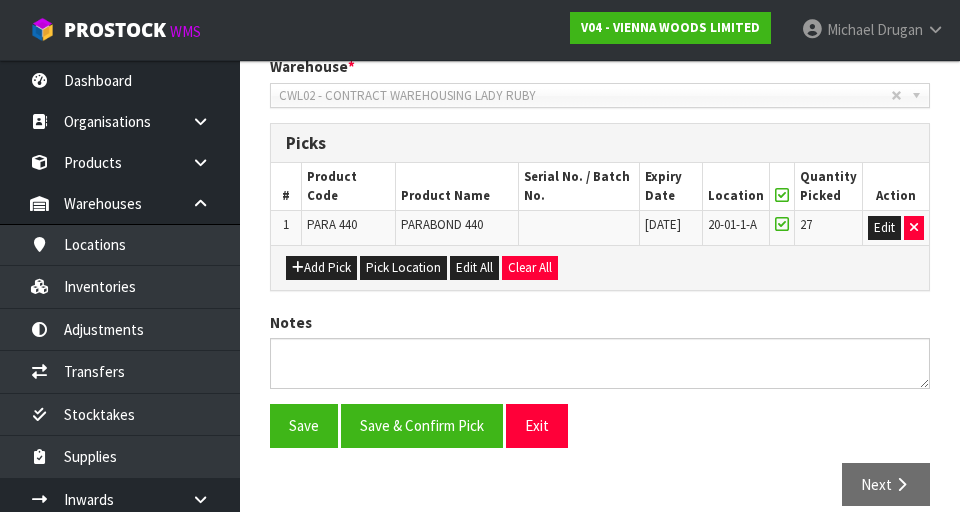 scroll, scrollTop: 454, scrollLeft: 0, axis: vertical 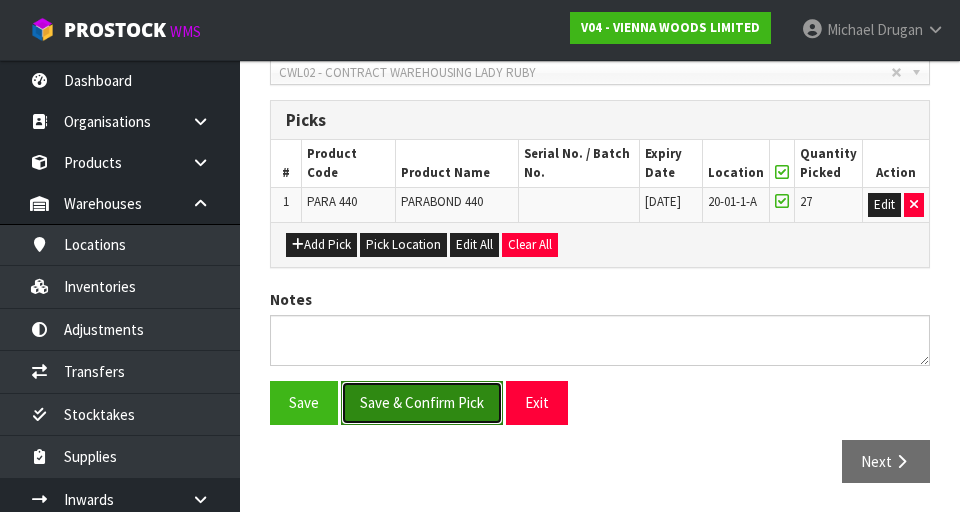 click on "Save & Confirm Pick" at bounding box center [422, 402] 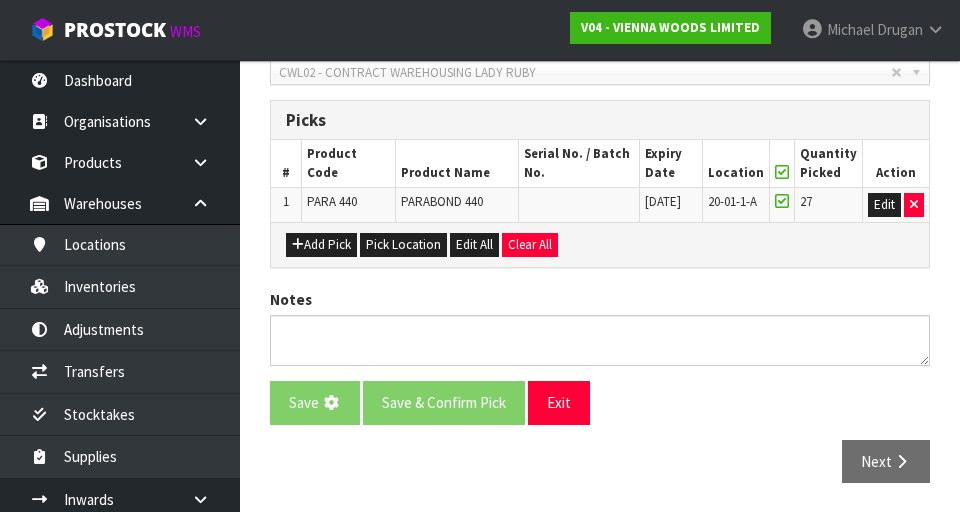 scroll, scrollTop: 0, scrollLeft: 0, axis: both 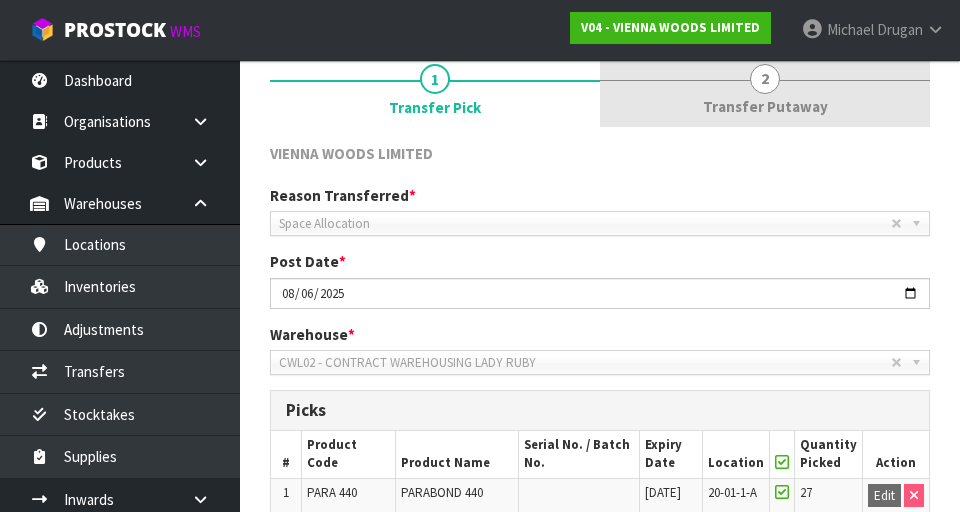 click on "2
Transfer Putaway" at bounding box center (765, 87) 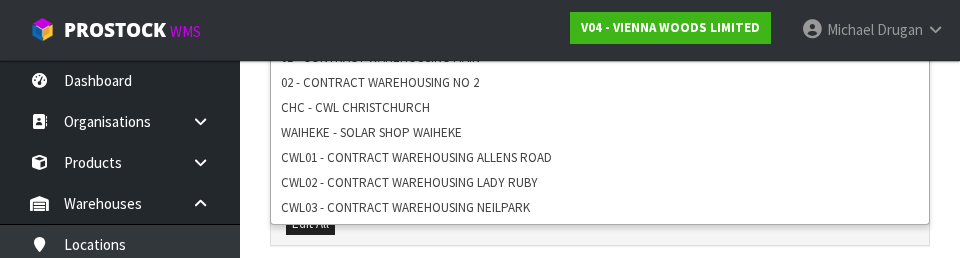 scroll, scrollTop: 590, scrollLeft: 0, axis: vertical 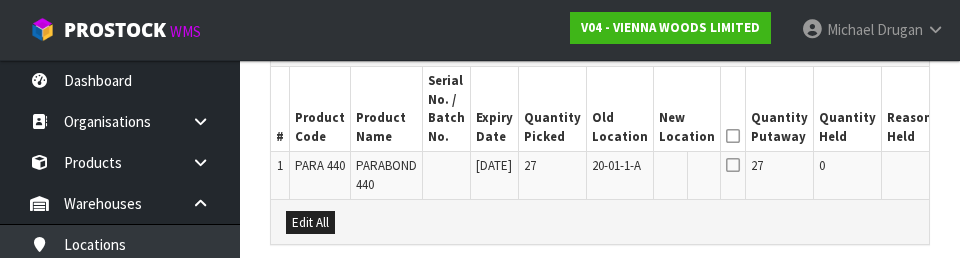 click on "0" at bounding box center (848, 175) 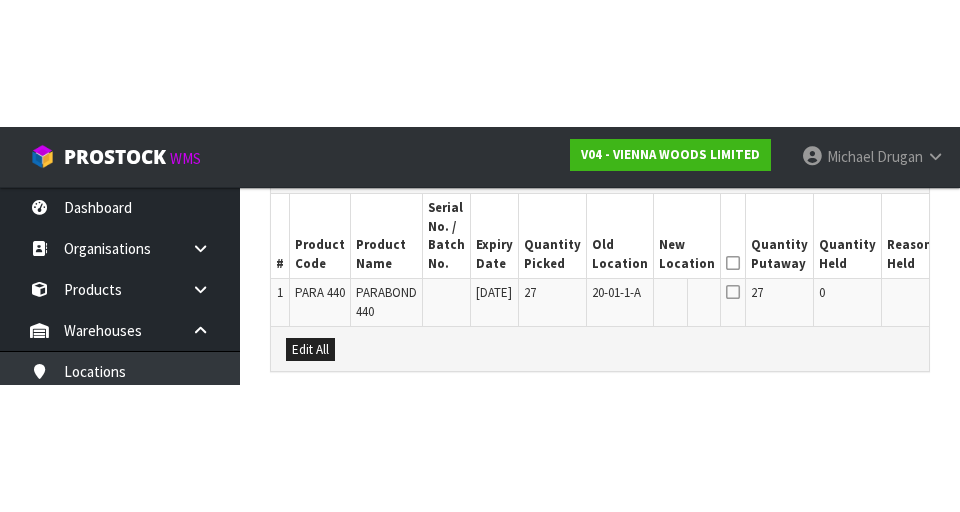 scroll, scrollTop: 577, scrollLeft: 0, axis: vertical 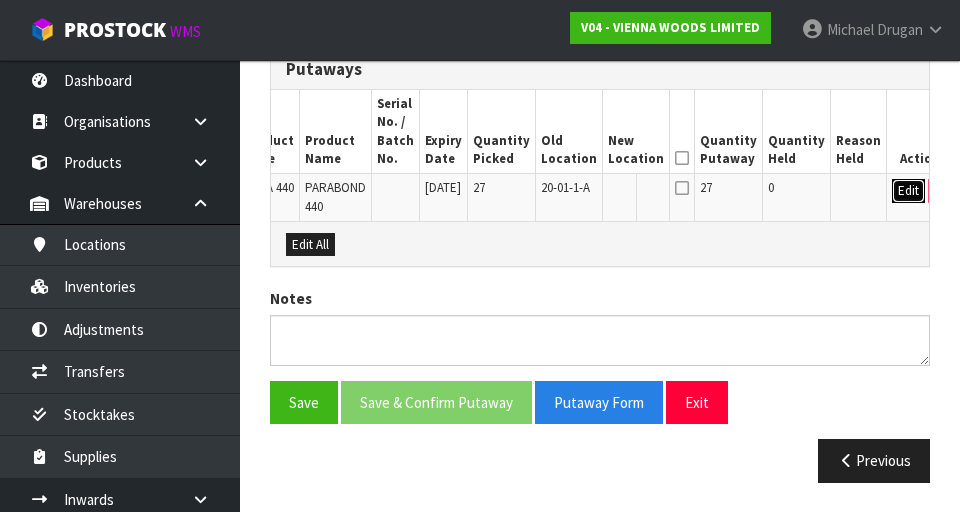 click on "Edit" at bounding box center [908, 191] 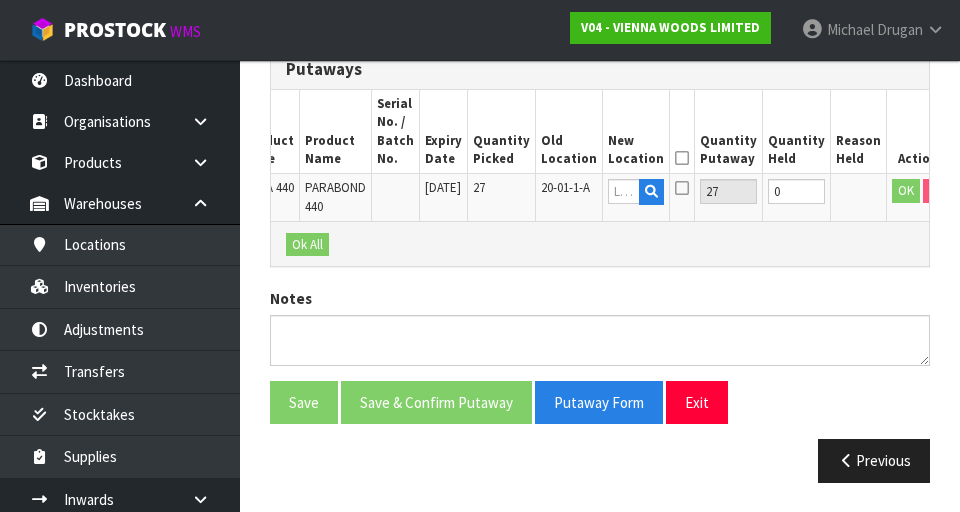 scroll, scrollTop: 0, scrollLeft: 46, axis: horizontal 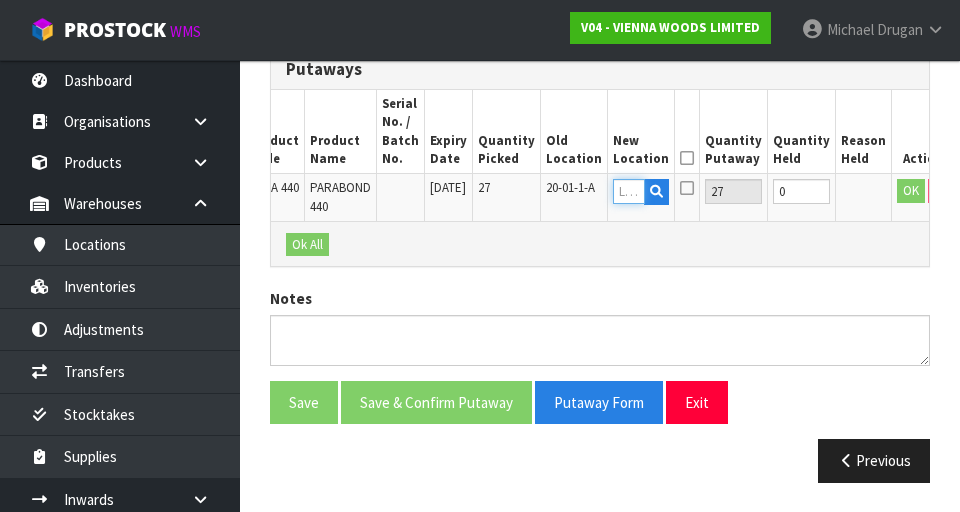 click at bounding box center [629, 191] 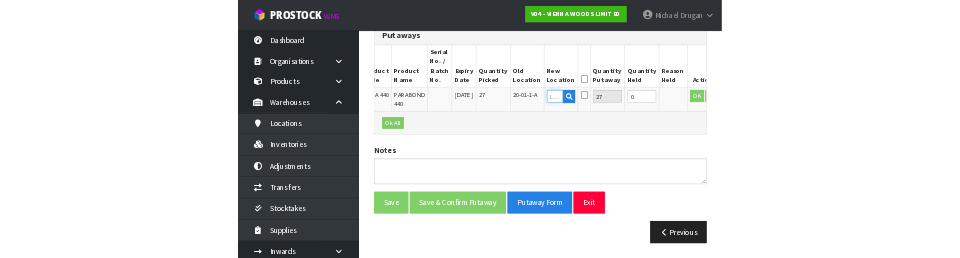 scroll, scrollTop: 568, scrollLeft: 0, axis: vertical 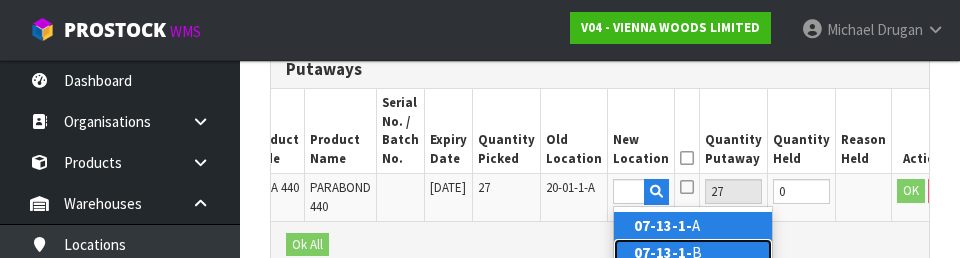 click on "07-13-1- B" at bounding box center [693, 252] 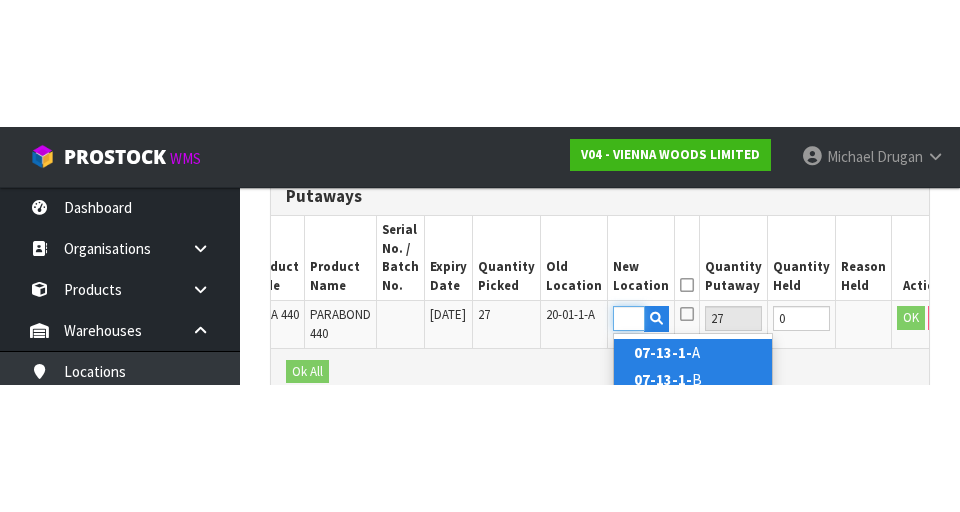 scroll, scrollTop: 577, scrollLeft: 0, axis: vertical 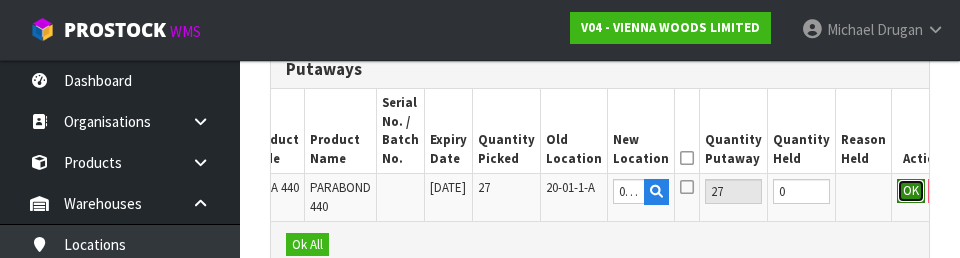 click on "OK" at bounding box center (911, 191) 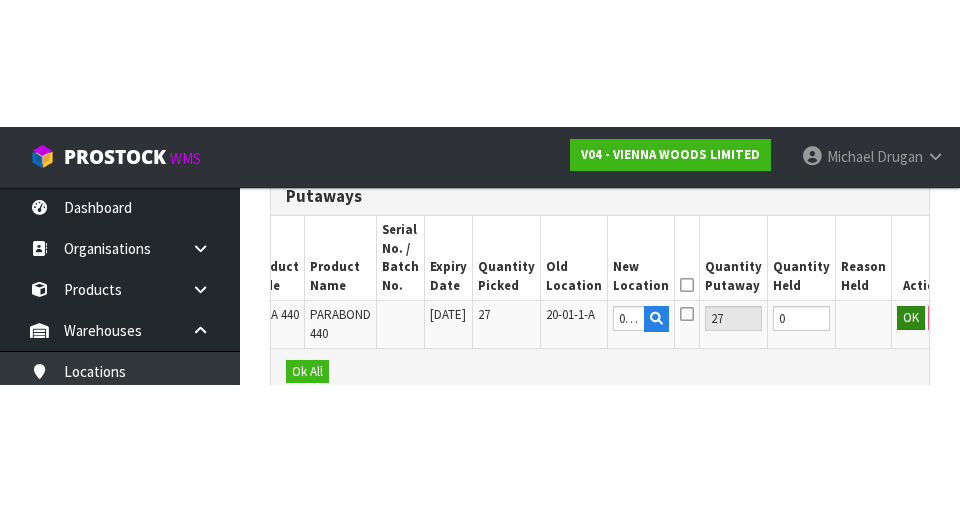 scroll 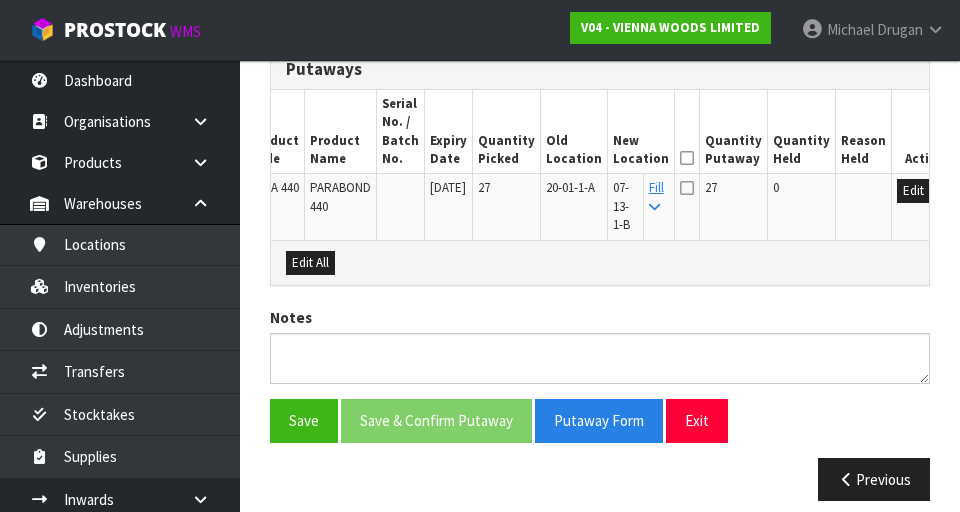 click at bounding box center (687, 158) 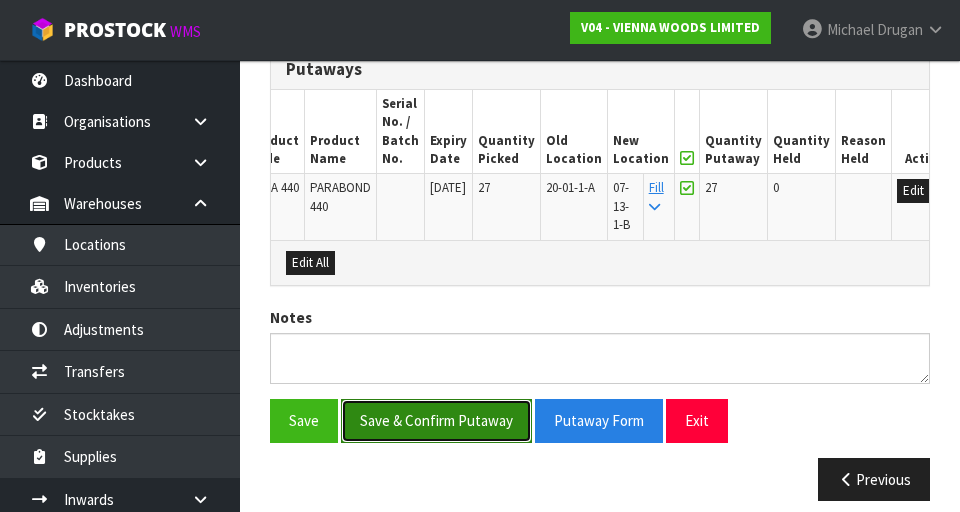 click on "Save & Confirm Putaway" at bounding box center (436, 420) 